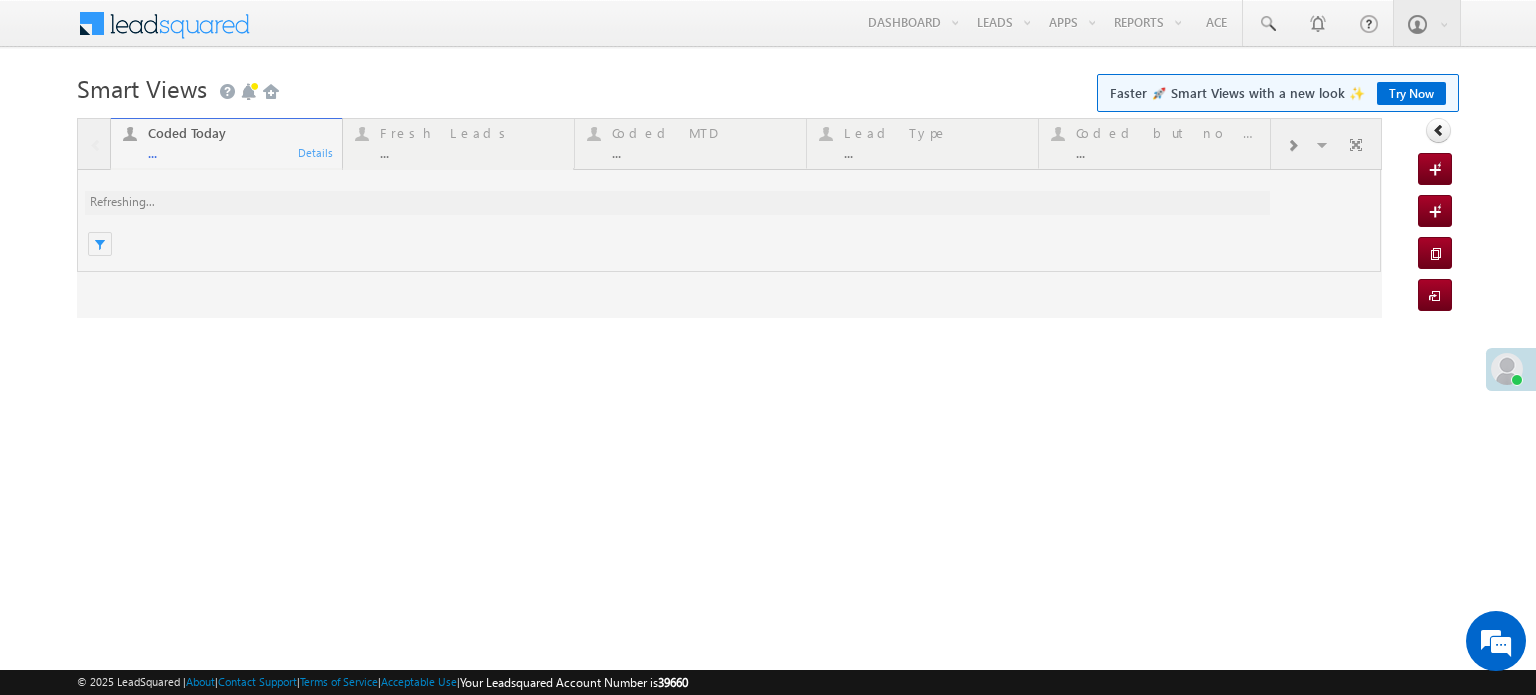 scroll, scrollTop: 0, scrollLeft: 0, axis: both 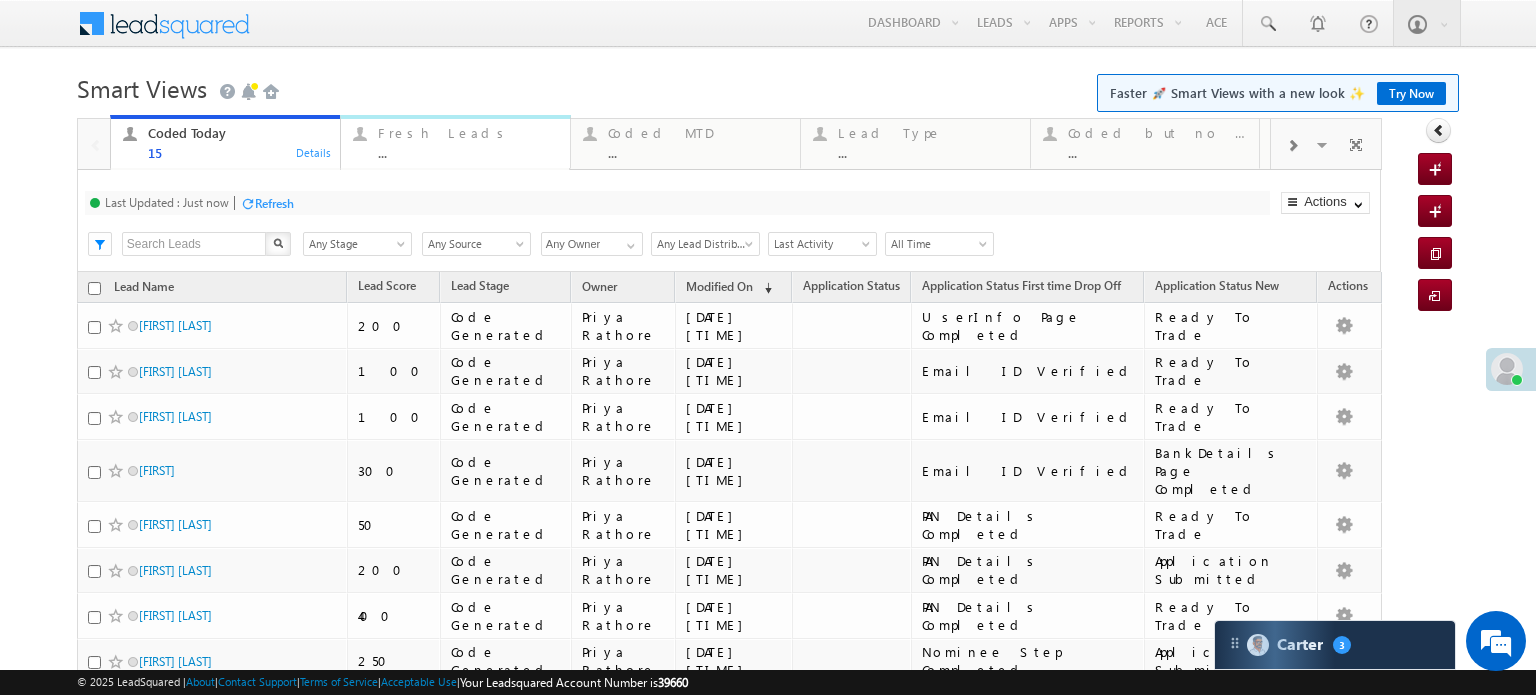 click on "..." at bounding box center (468, 152) 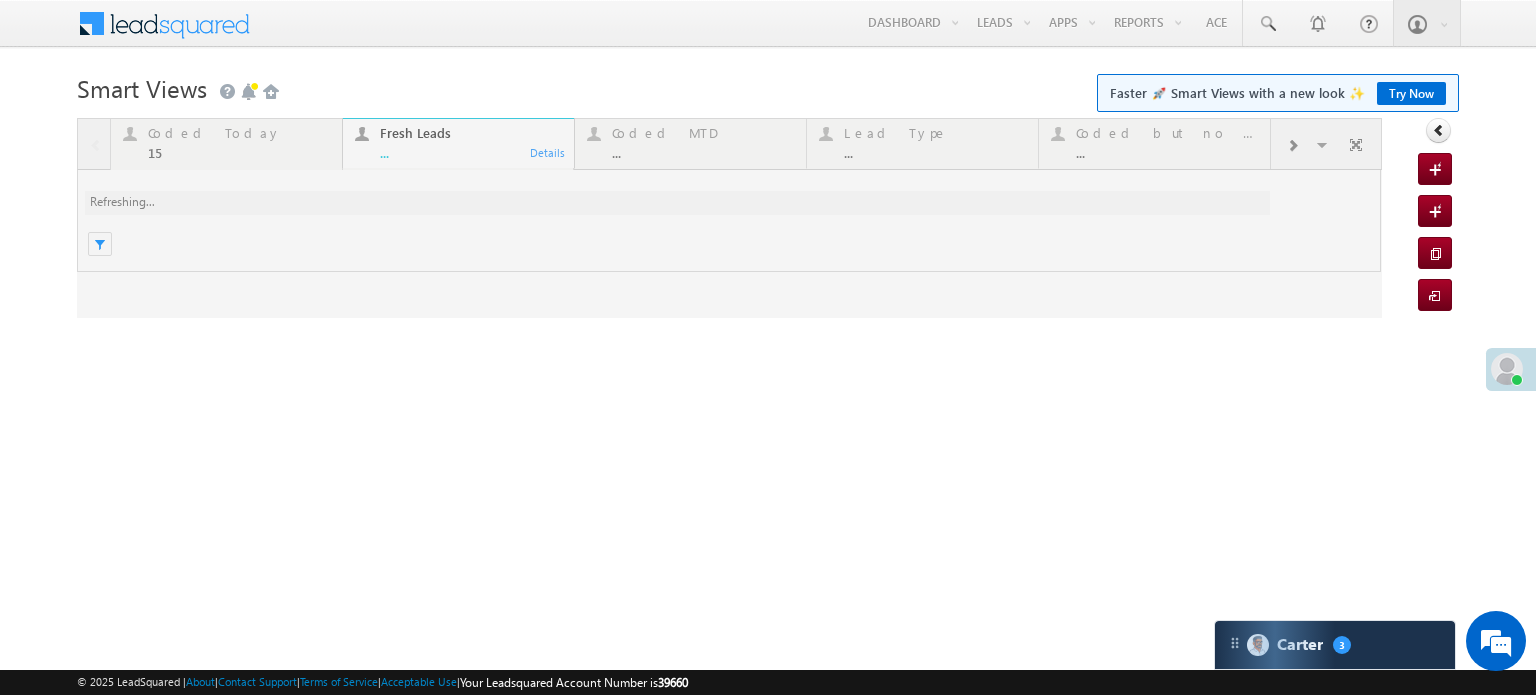 scroll, scrollTop: 0, scrollLeft: 0, axis: both 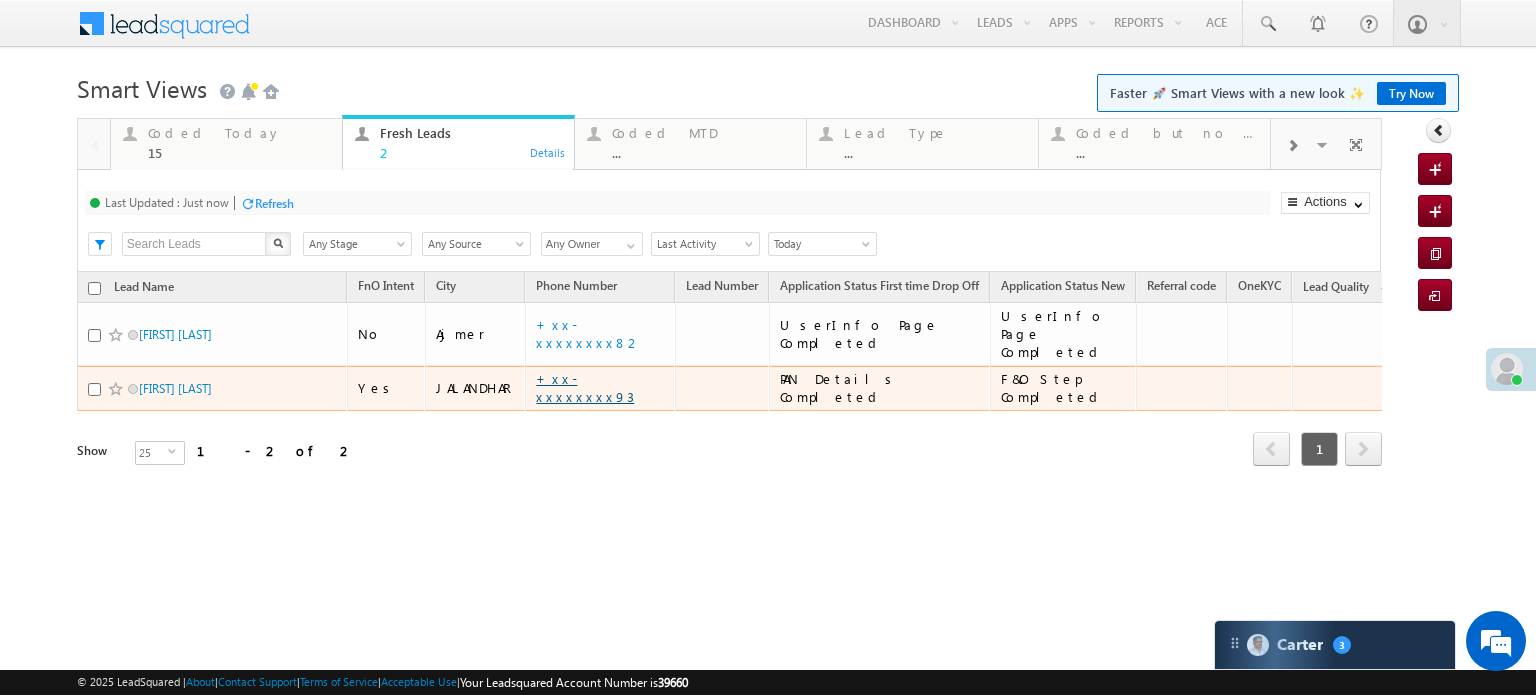 click on "+xx-xxxxxxxx93" at bounding box center (585, 387) 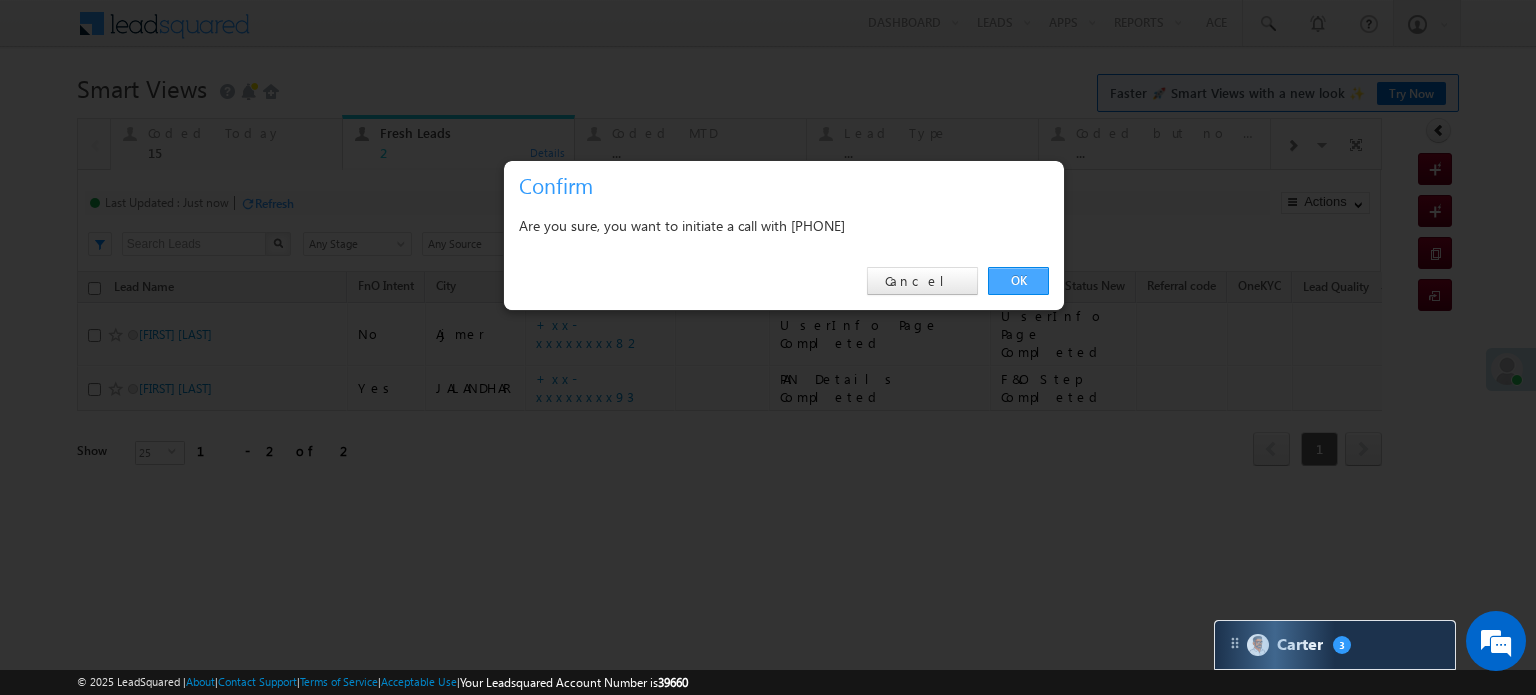 click on "OK" at bounding box center [1018, 281] 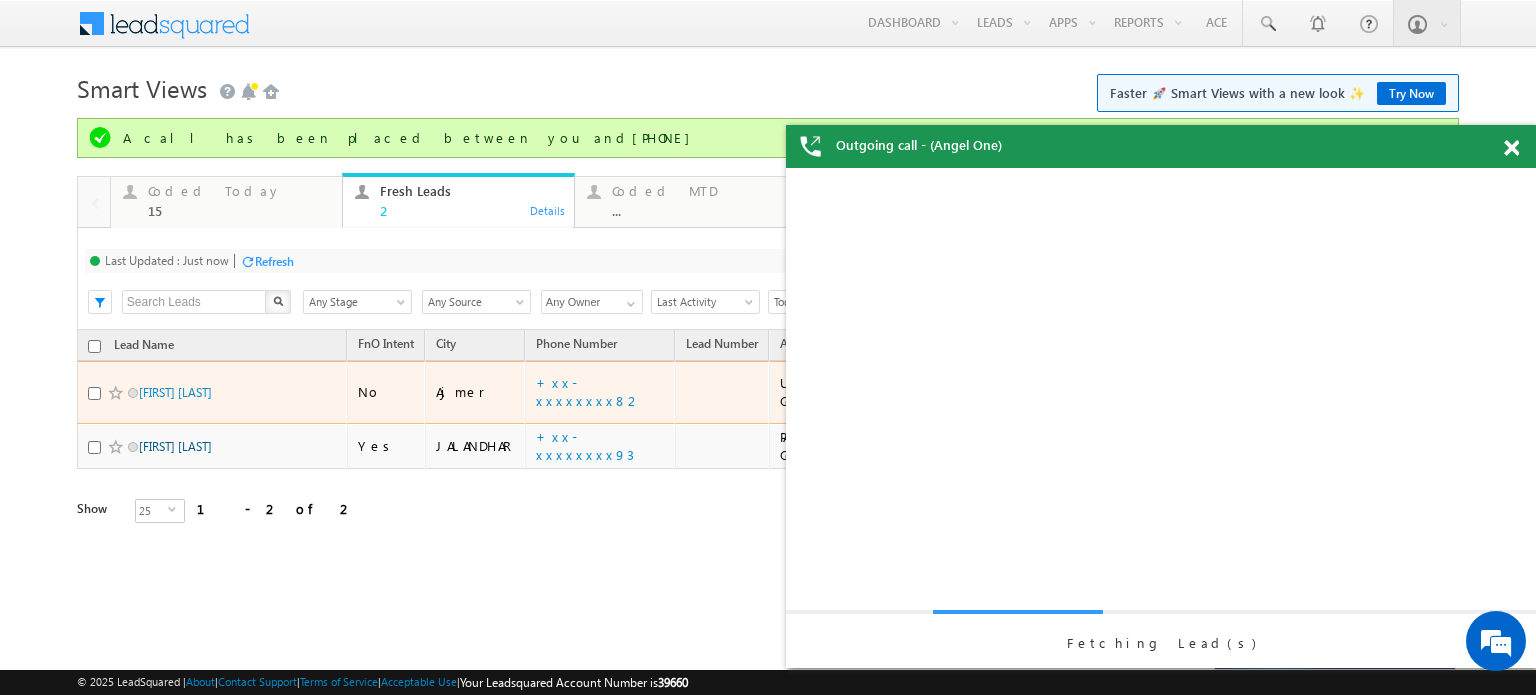 scroll, scrollTop: 0, scrollLeft: 0, axis: both 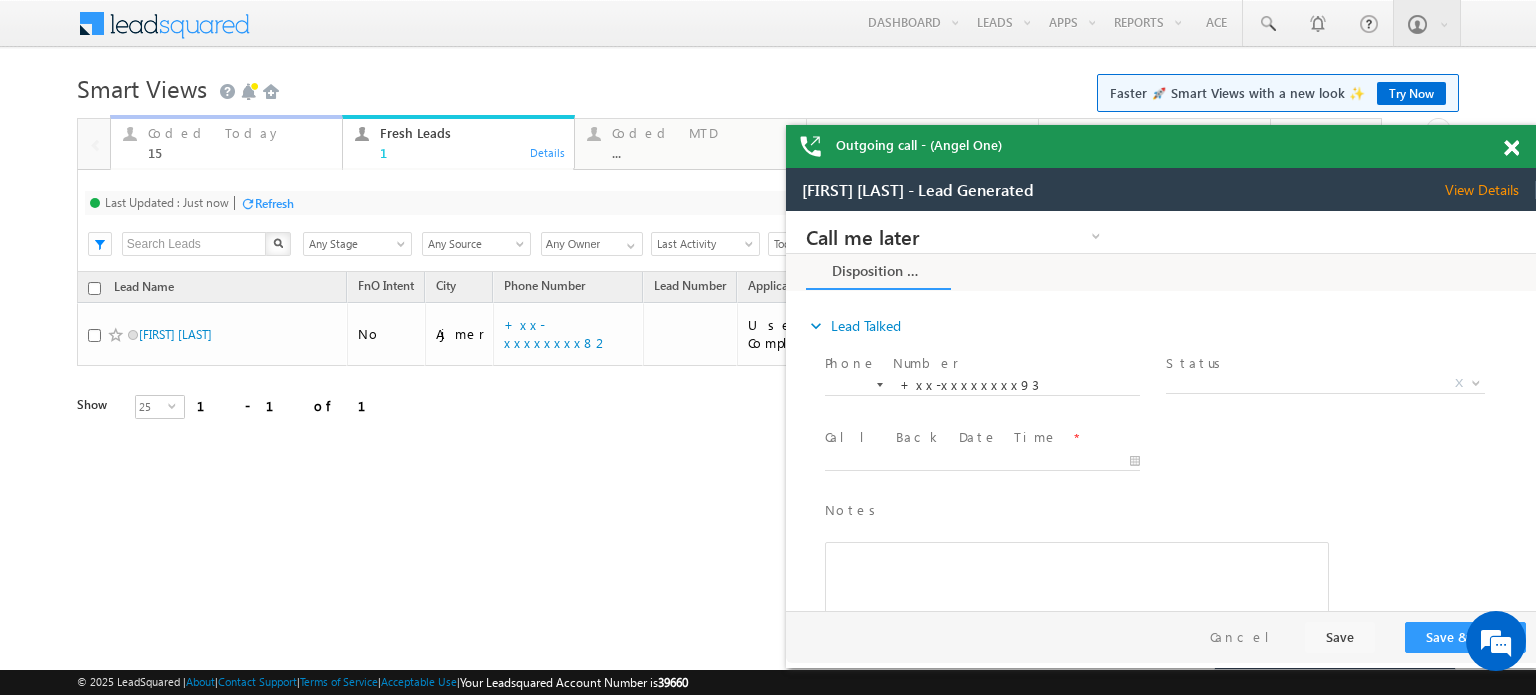 click on "15" at bounding box center (239, 152) 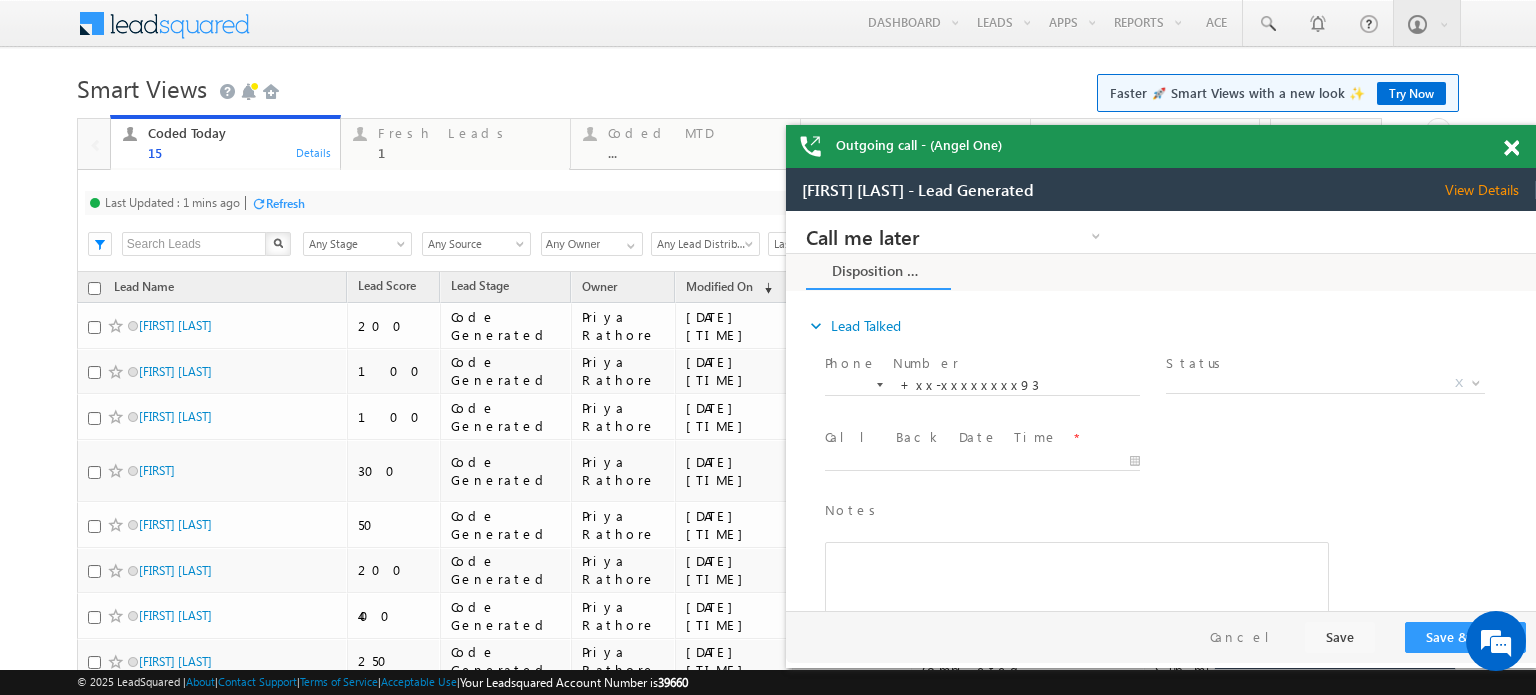 click on "Last Updated : 1 mins ago Refresh Refreshing...
Search
X
Lead Stage
Any Stage Any Stage
Lead Source
Any Source Any Source
Owner
Any Any Owner Any Owner
Lead Distribution
Any Lead Distribution Online-Organic Online-Paid Referral DRA Any Lead Distribution
Date Range
Go maxdate mindate All Time
Custom
Yesterday
Today
Last Week
This Week
Last Month
This Month
Last Year
This Year
Last 7 Days
Last 30 Days
All Time
Last Activity
Created On
Modified On" at bounding box center [729, 221] 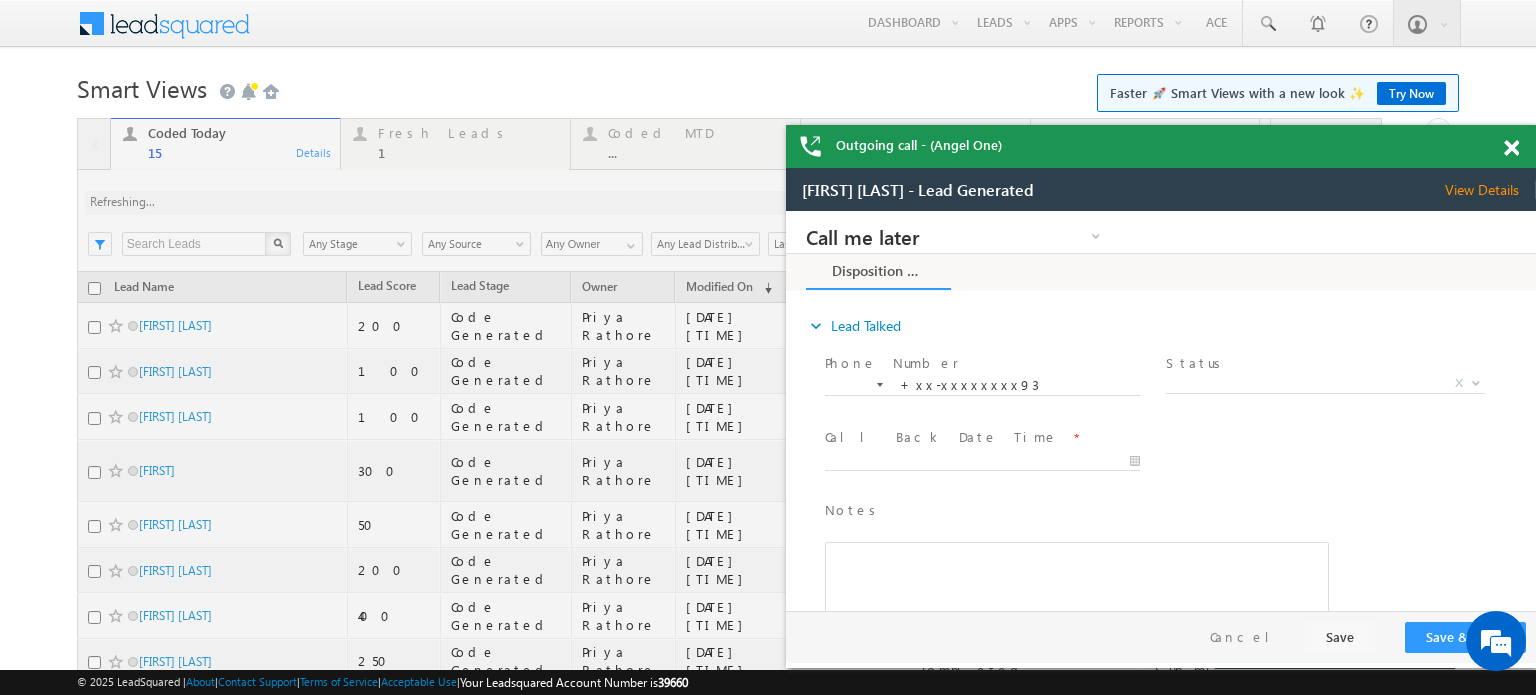 click at bounding box center [1511, 148] 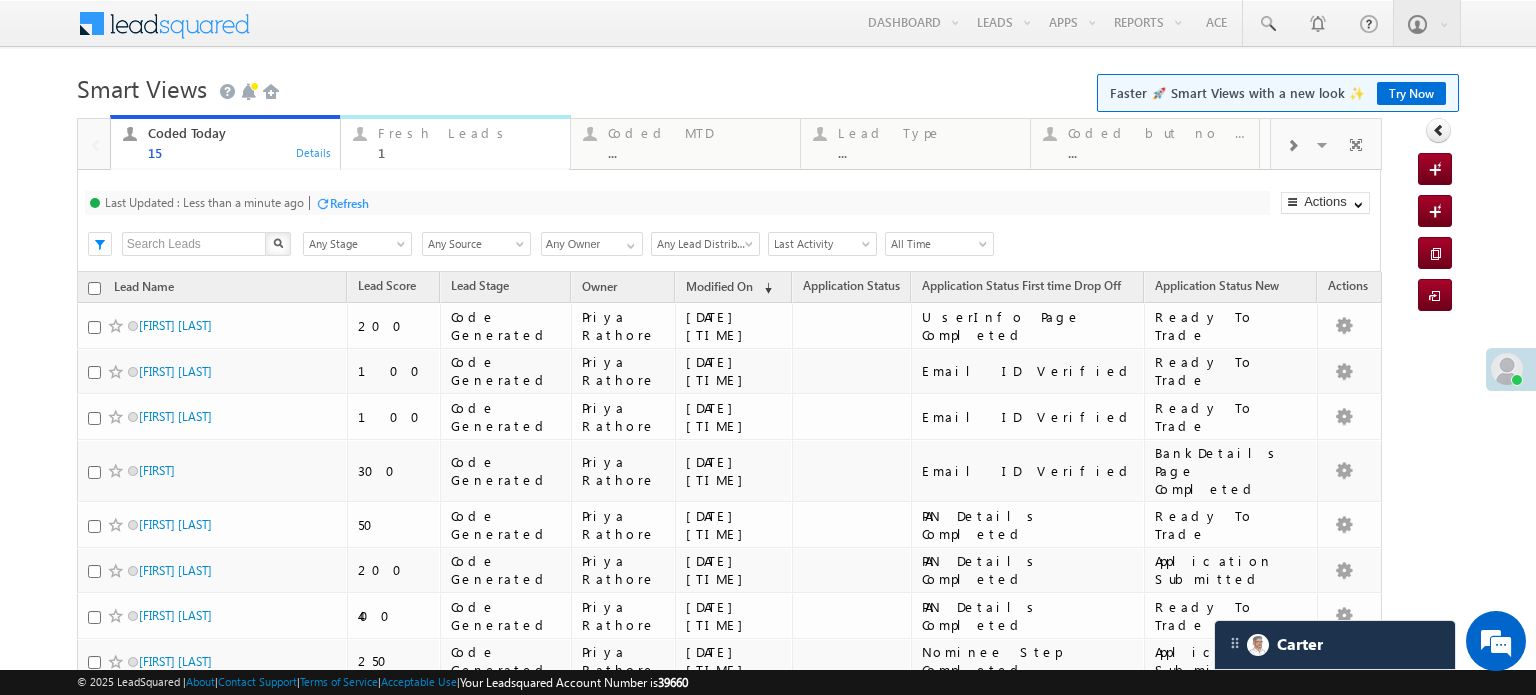 click on "Fresh Leads" at bounding box center [468, 133] 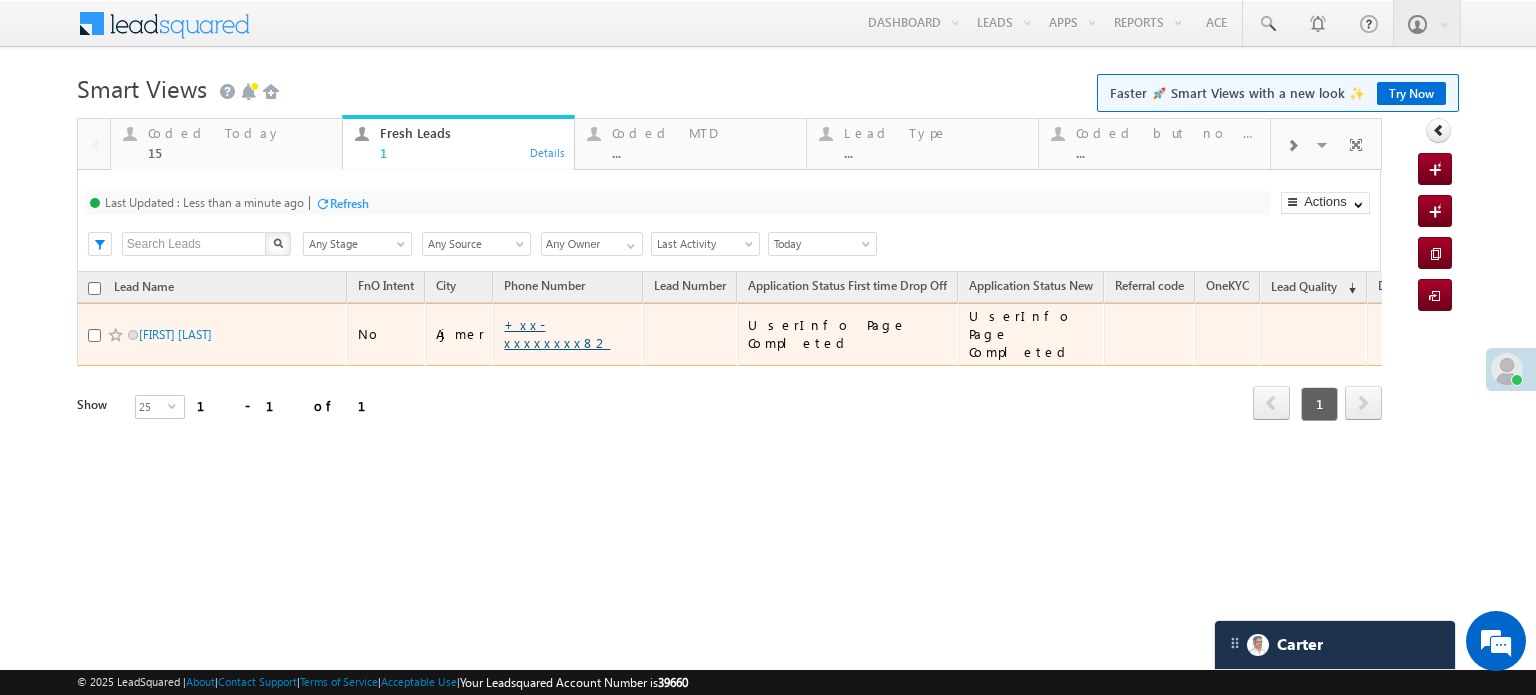 click on "+xx-xxxxxxxx82" at bounding box center (557, 333) 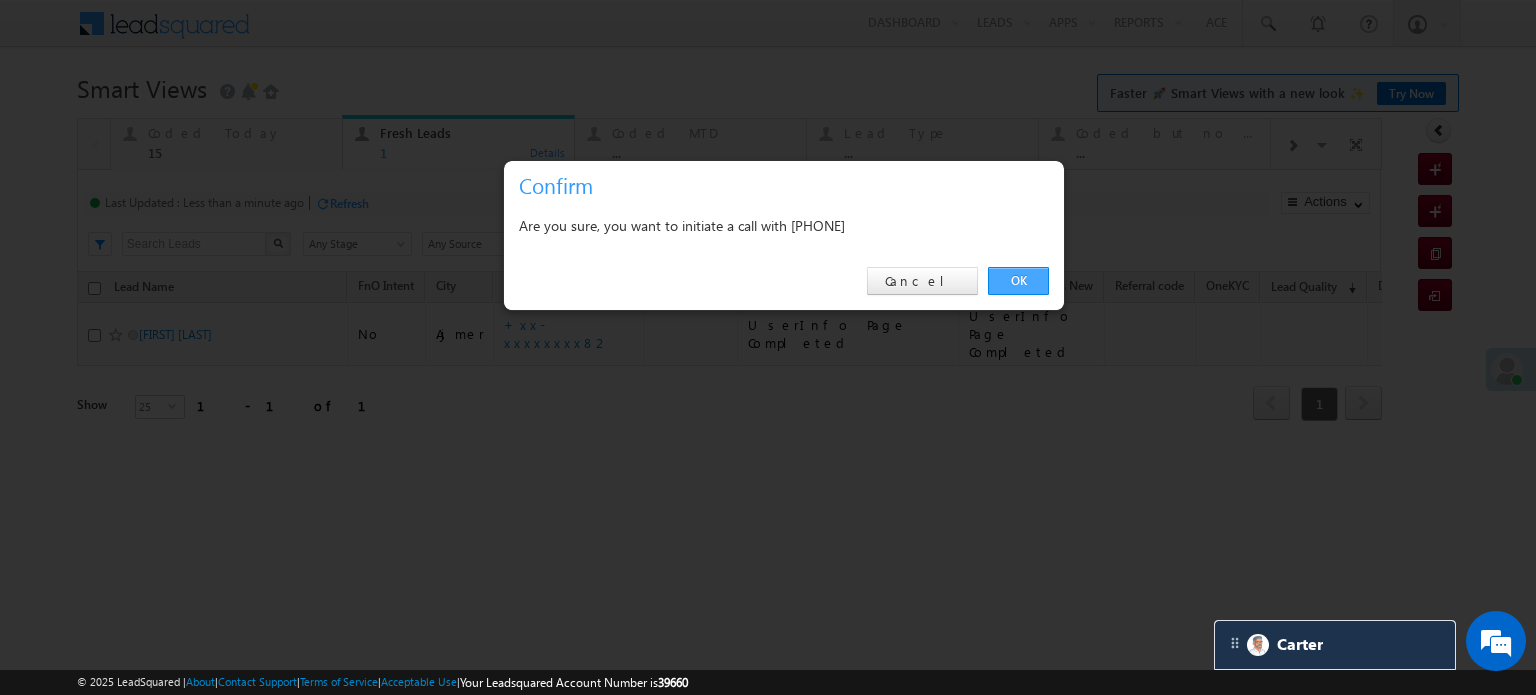 click on "OK" at bounding box center [1018, 281] 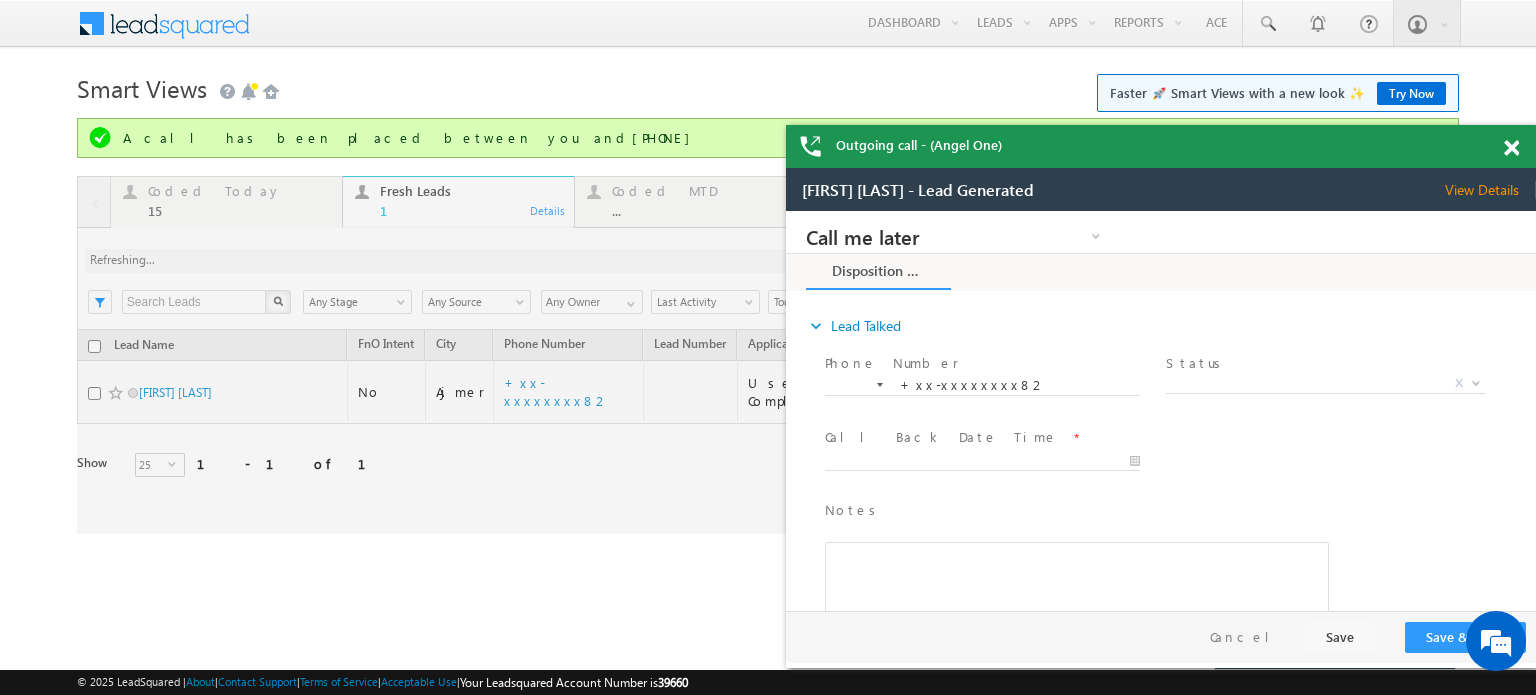 scroll, scrollTop: 0, scrollLeft: 0, axis: both 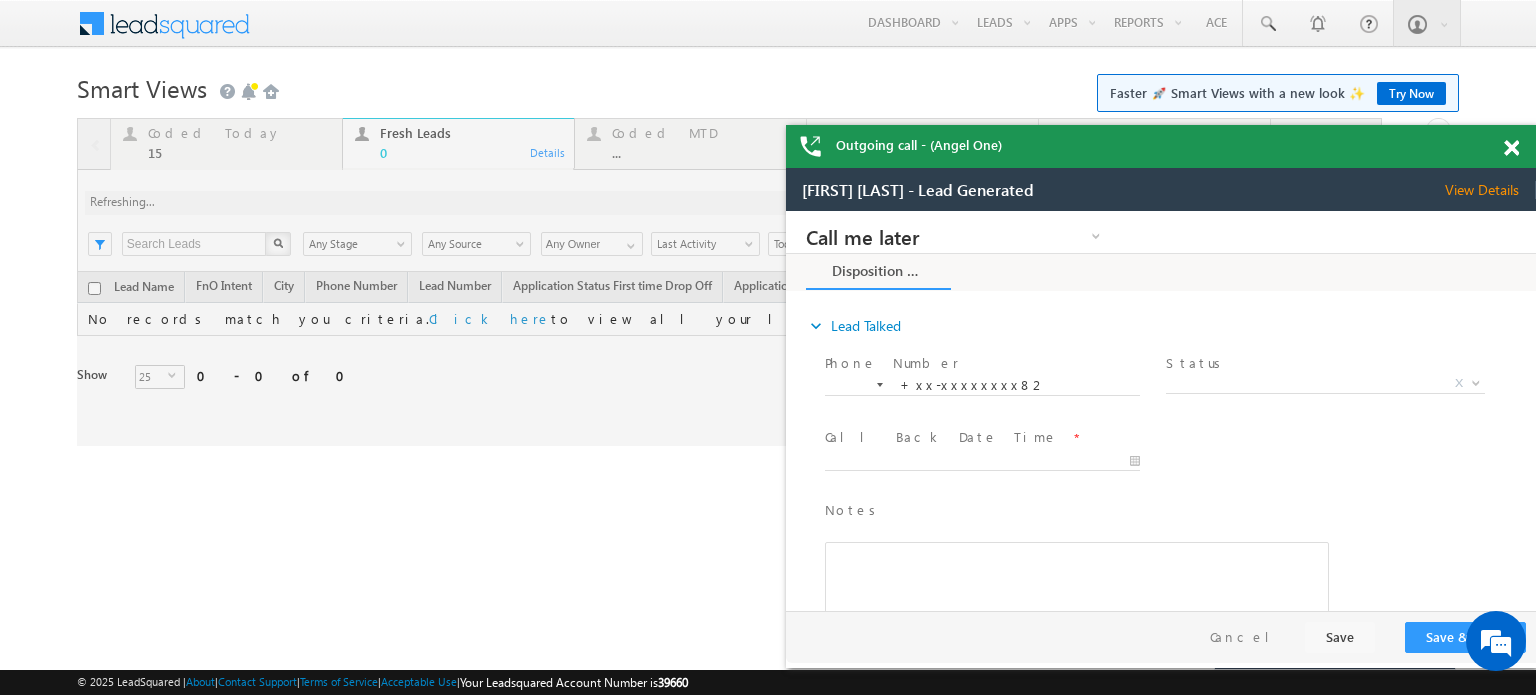 click at bounding box center [1522, 144] 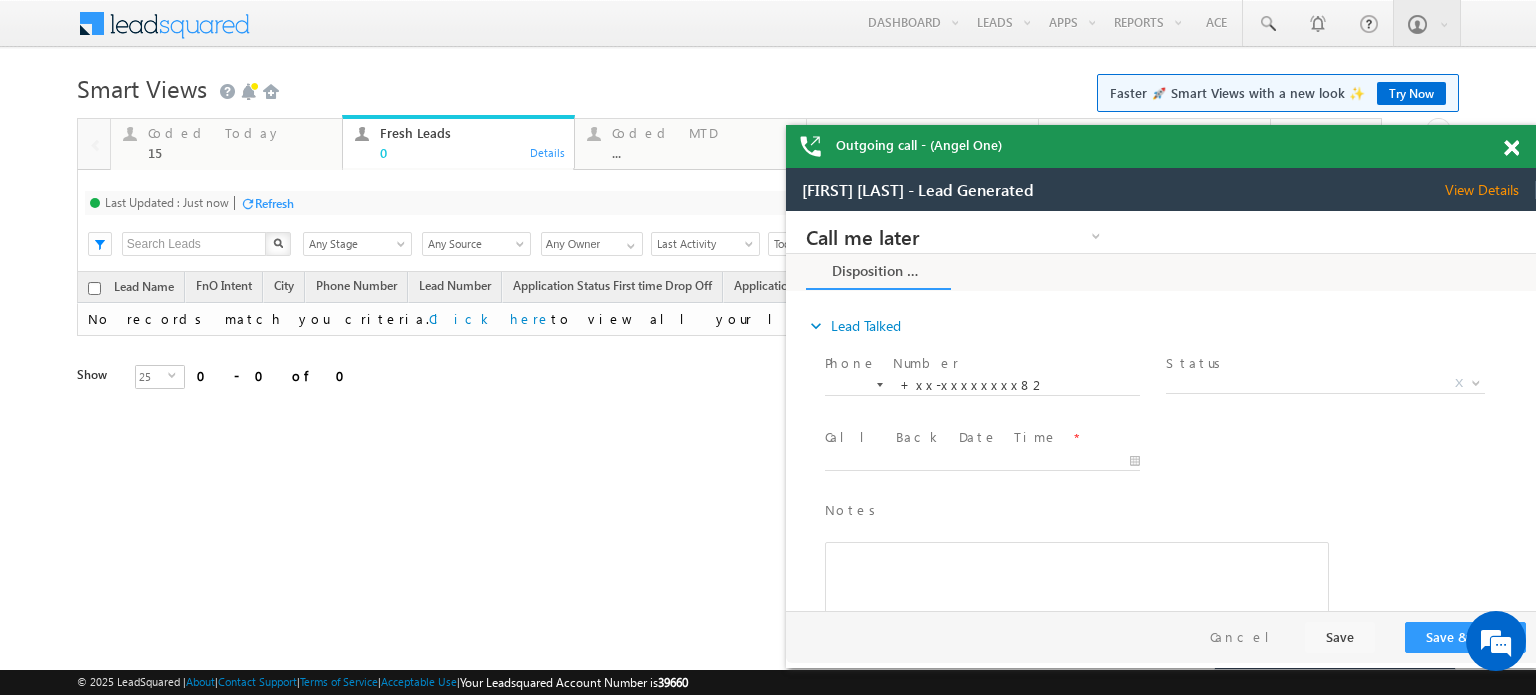click at bounding box center [1522, 144] 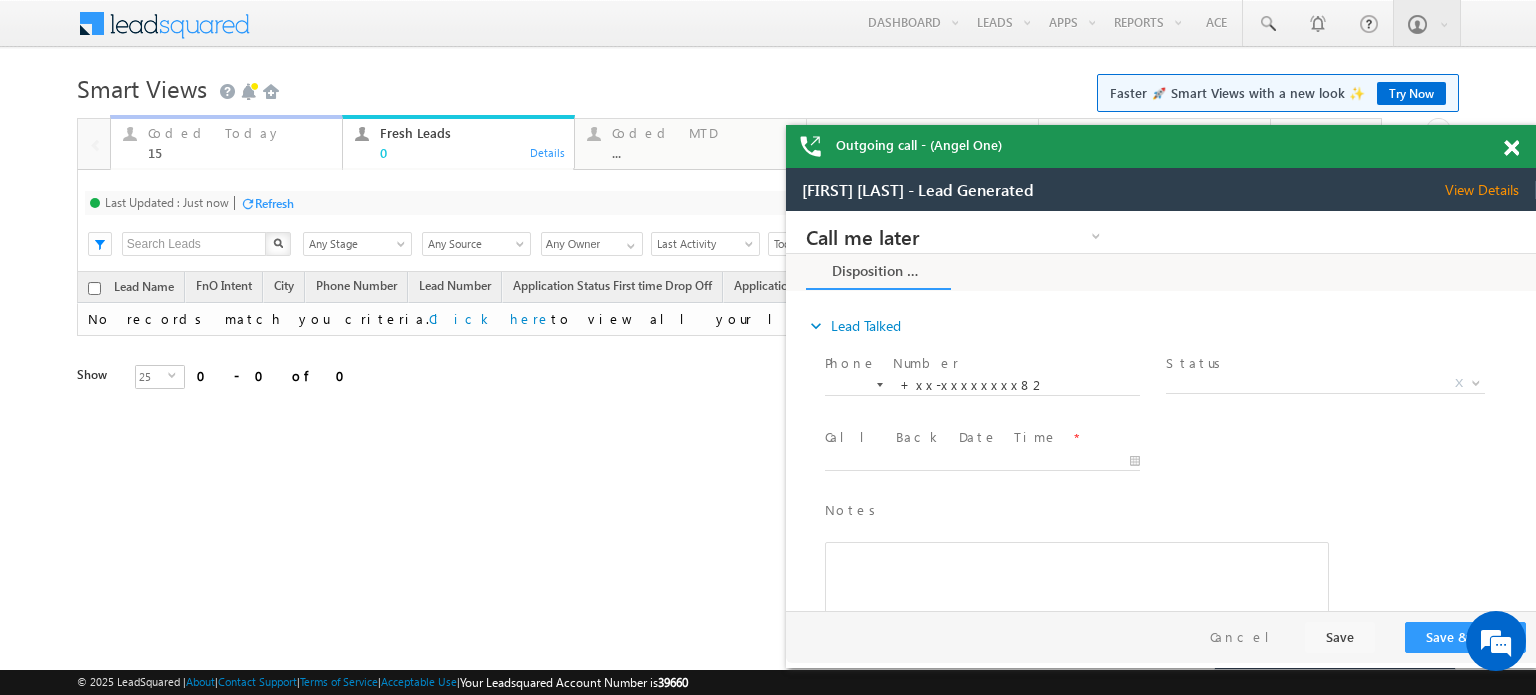 click on "15" at bounding box center (239, 152) 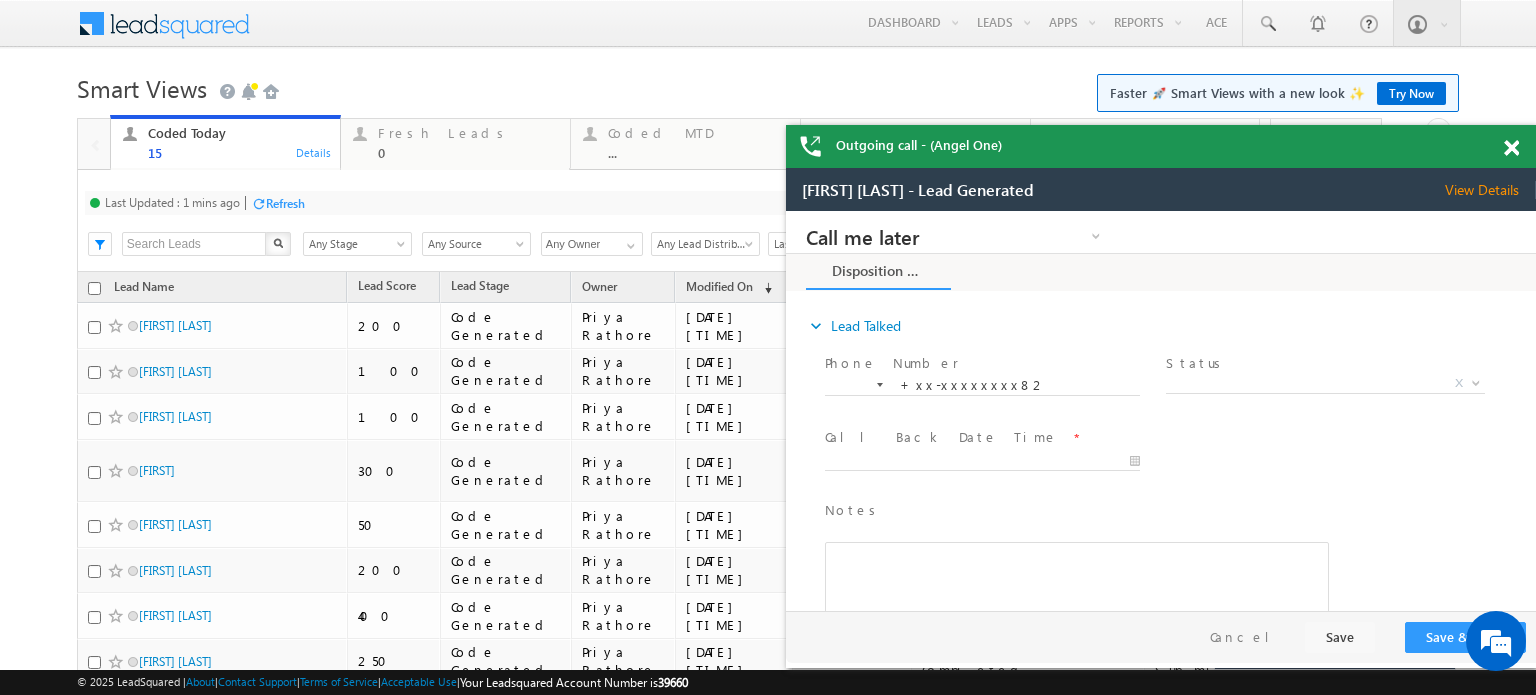 click on "Refresh" at bounding box center [285, 203] 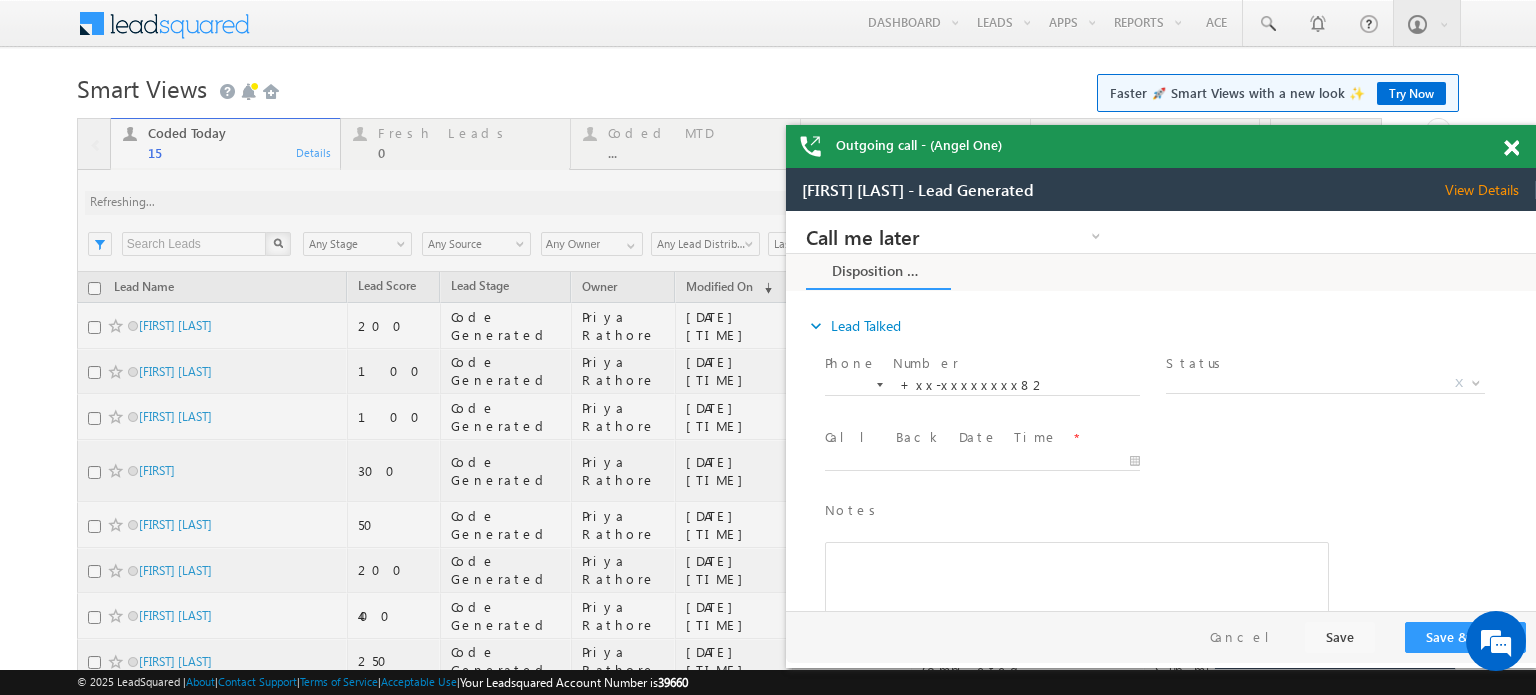 click at bounding box center [729, 624] 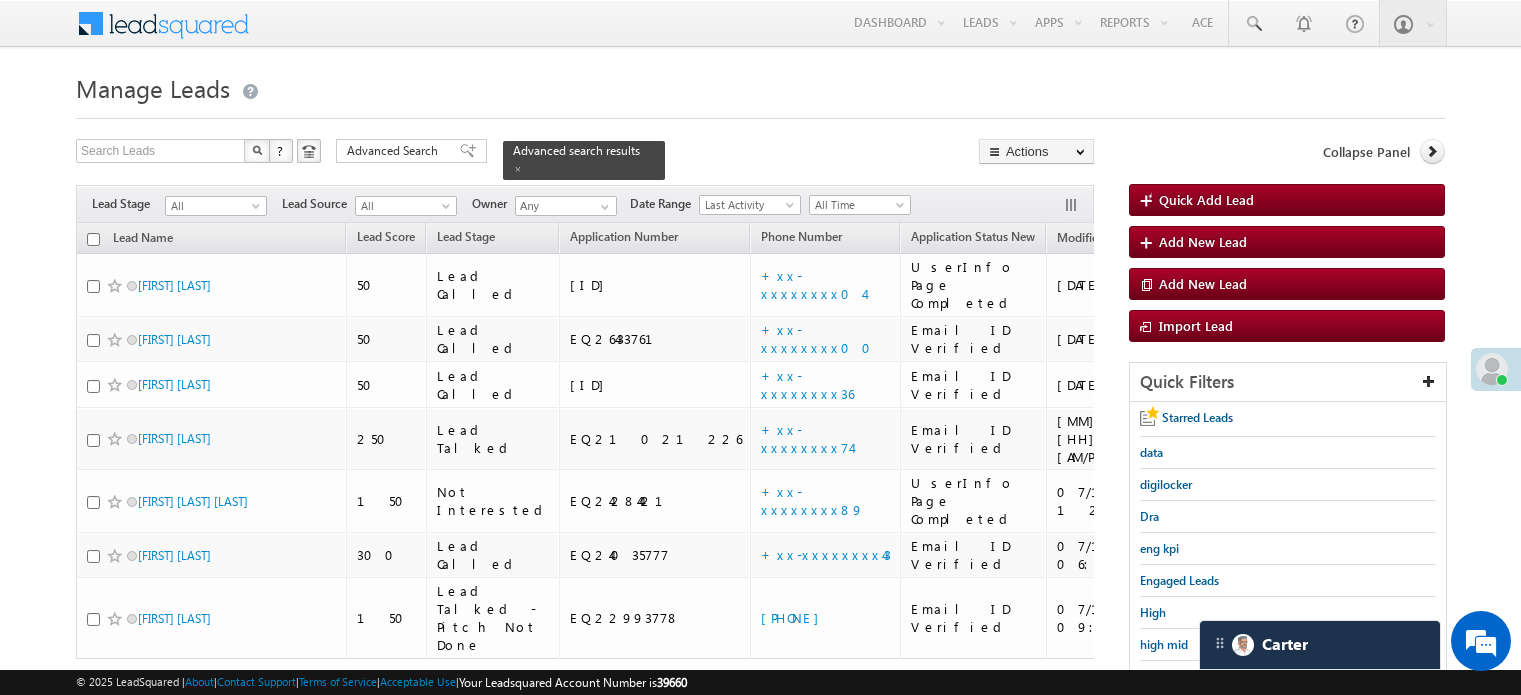 scroll, scrollTop: 129, scrollLeft: 0, axis: vertical 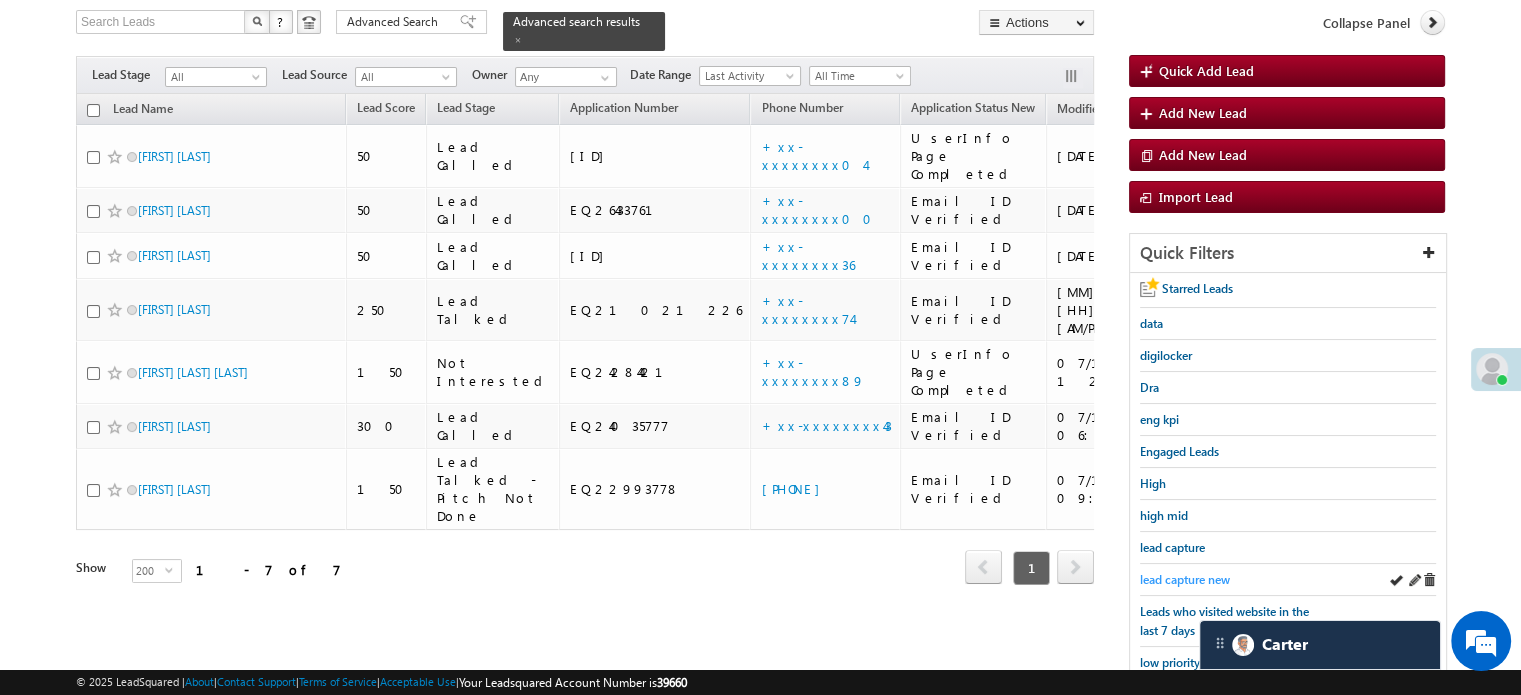 click on "lead capture new" at bounding box center [1185, 579] 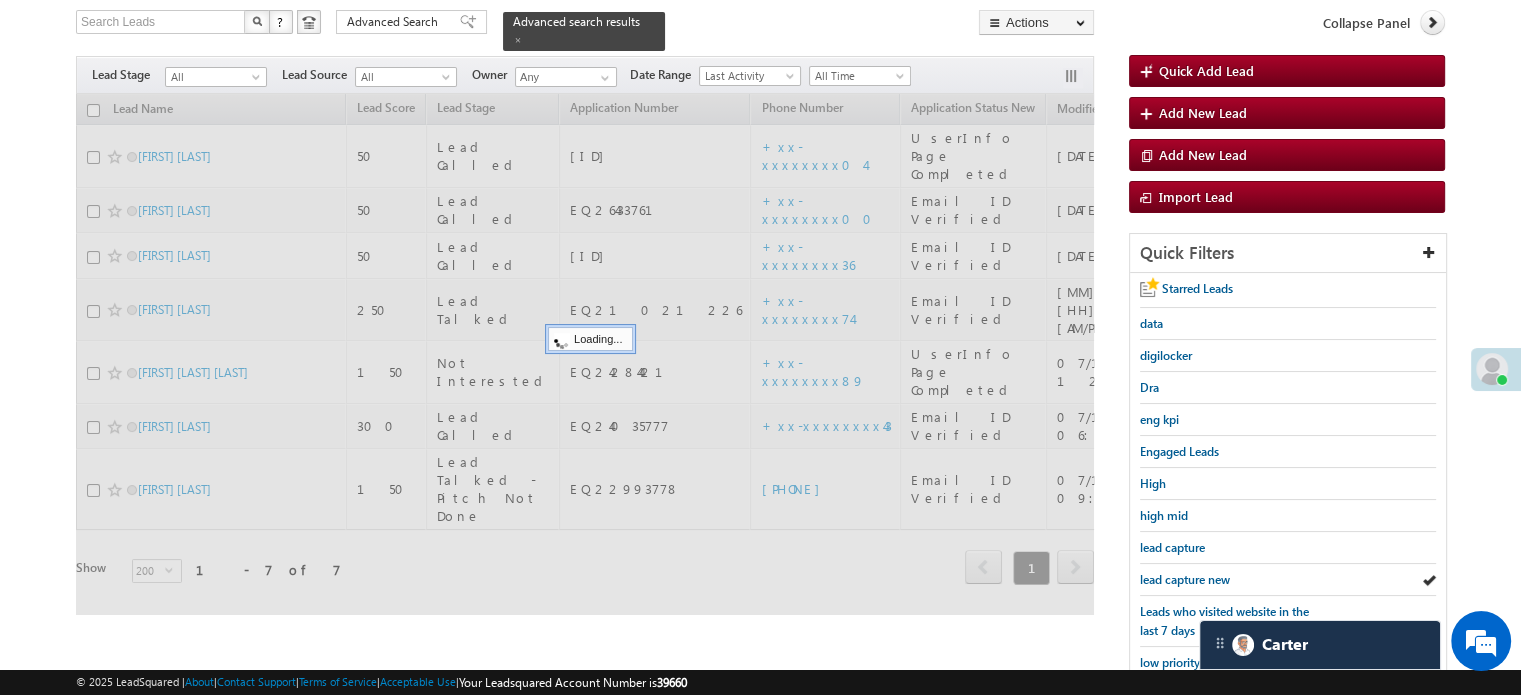 click on "lead capture new" at bounding box center [1185, 579] 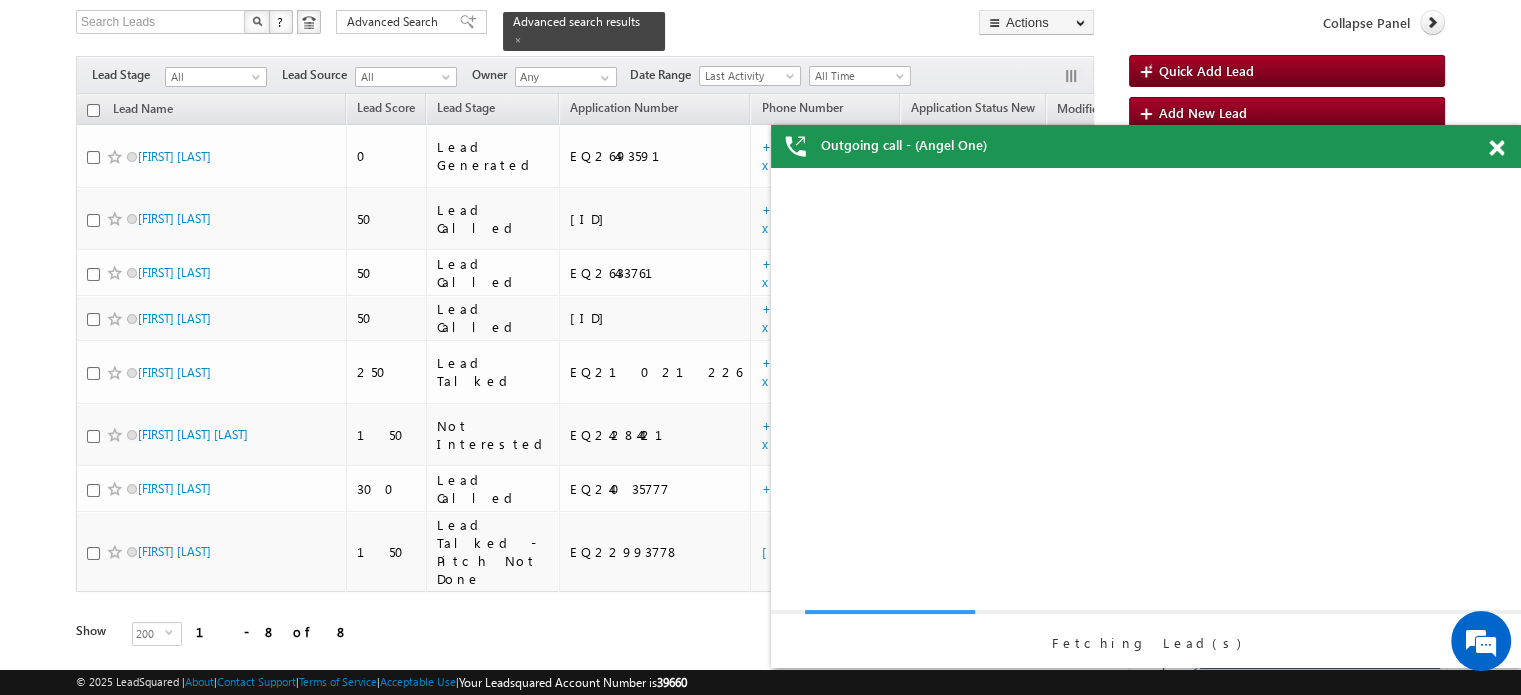 scroll, scrollTop: 0, scrollLeft: 0, axis: both 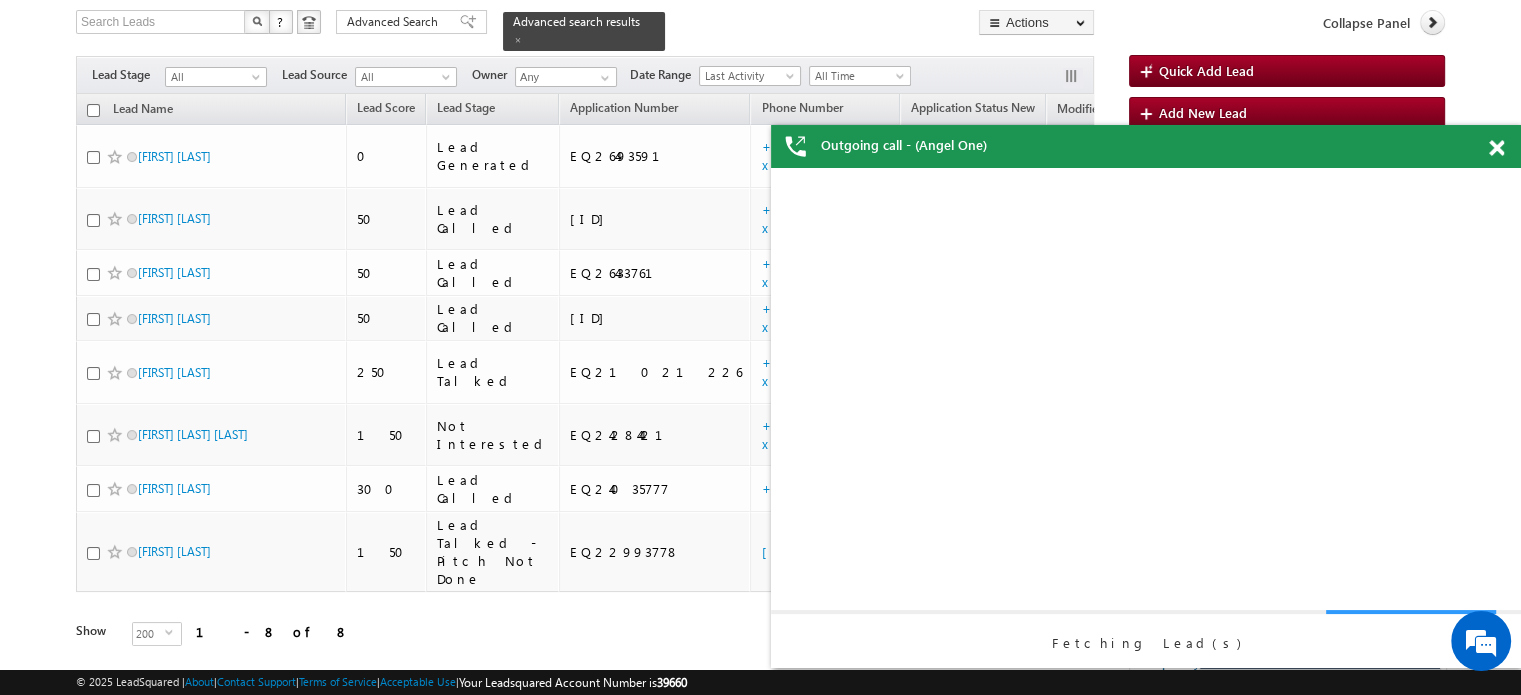 drag, startPoint x: 1494, startPoint y: 151, endPoint x: 533, endPoint y: 149, distance: 961.0021 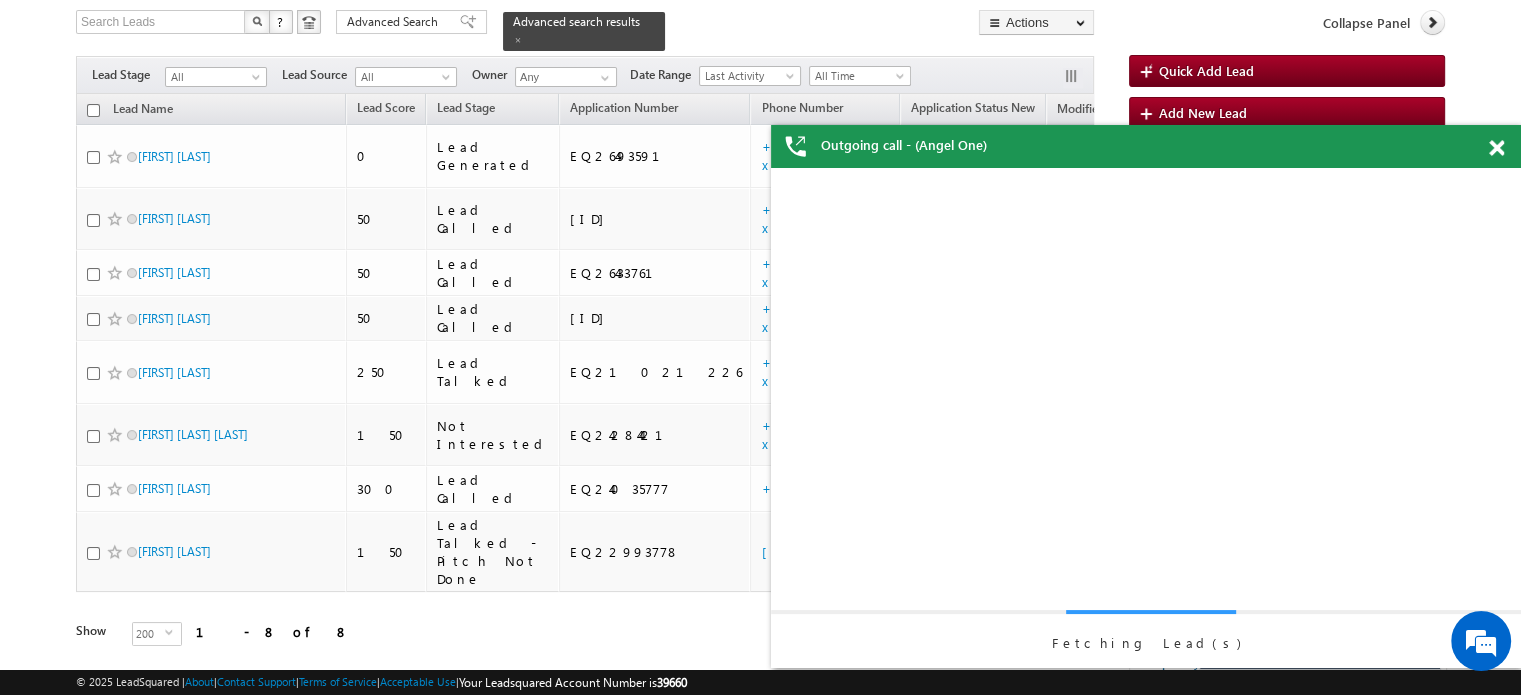 click at bounding box center [1496, 148] 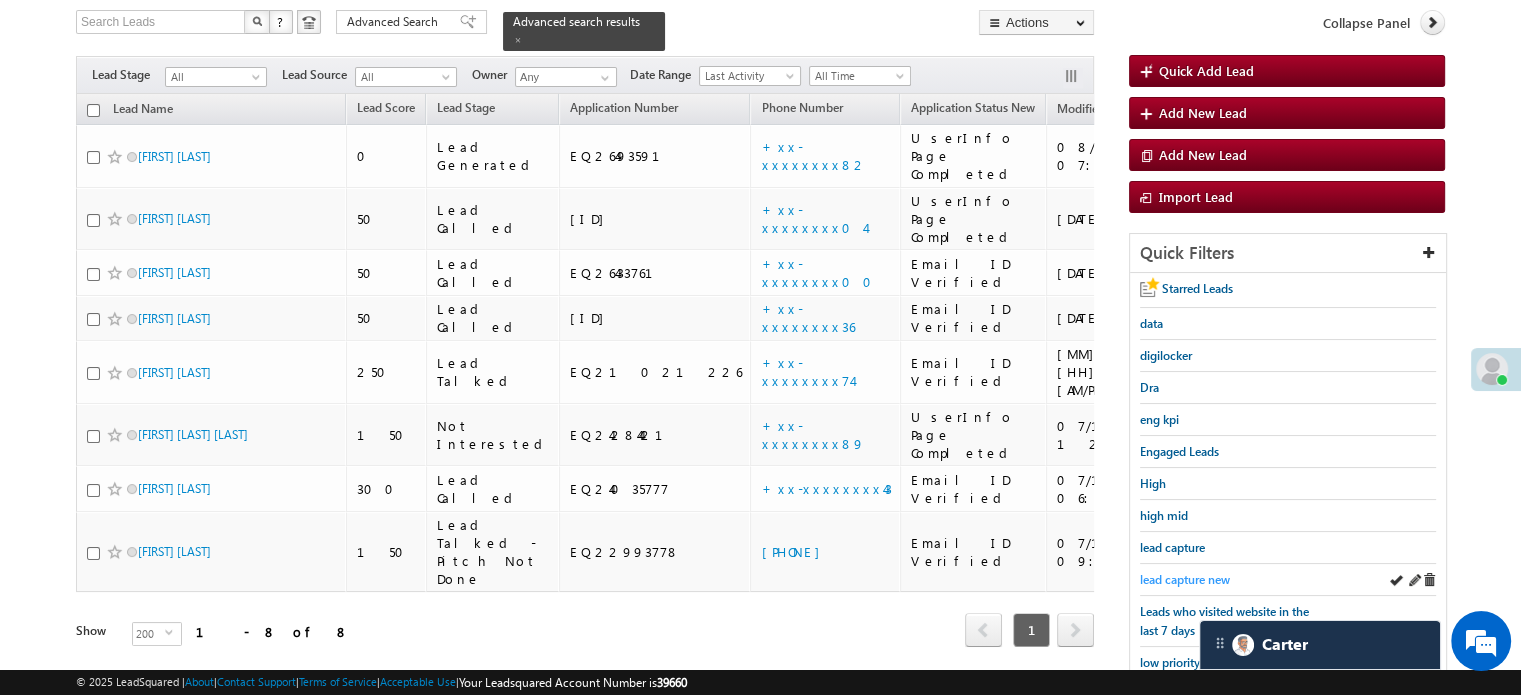 click on "lead capture new" at bounding box center (1185, 579) 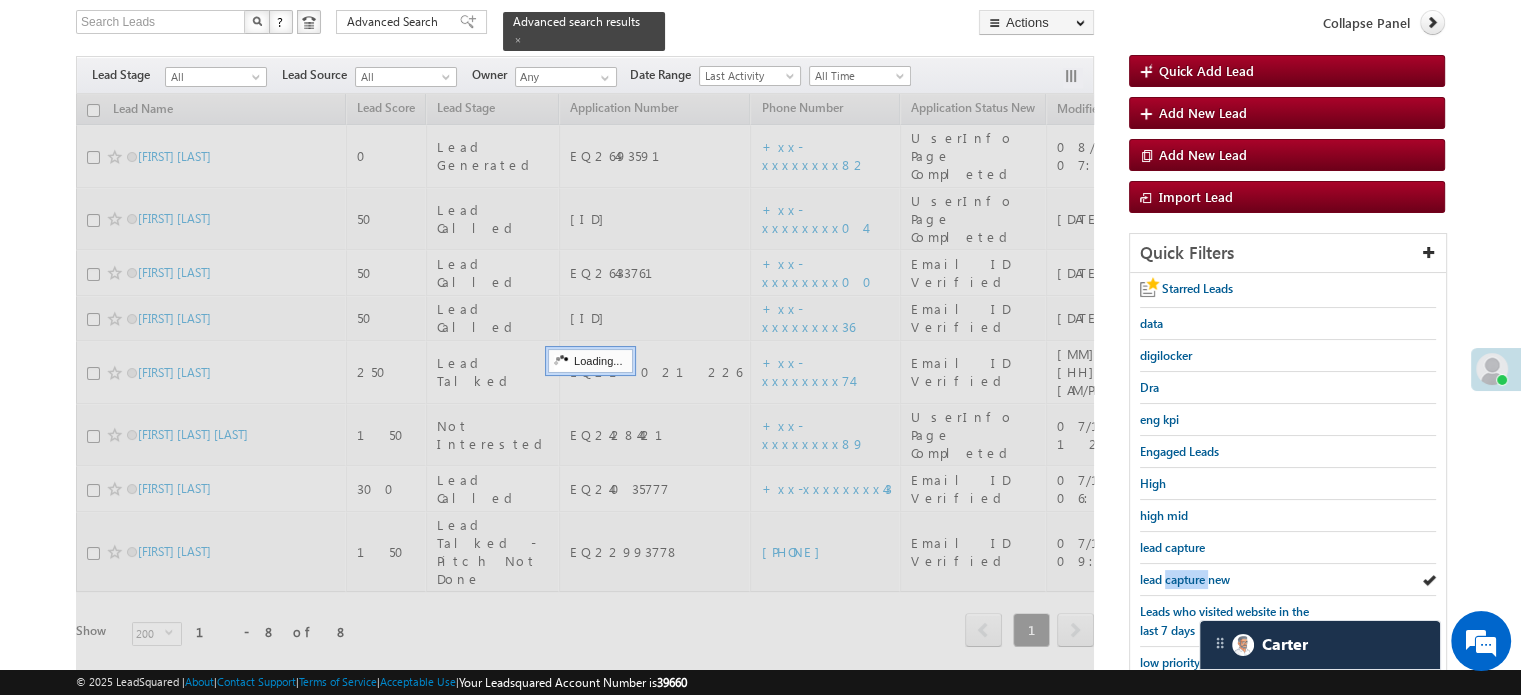 click on "lead capture new" at bounding box center [1185, 579] 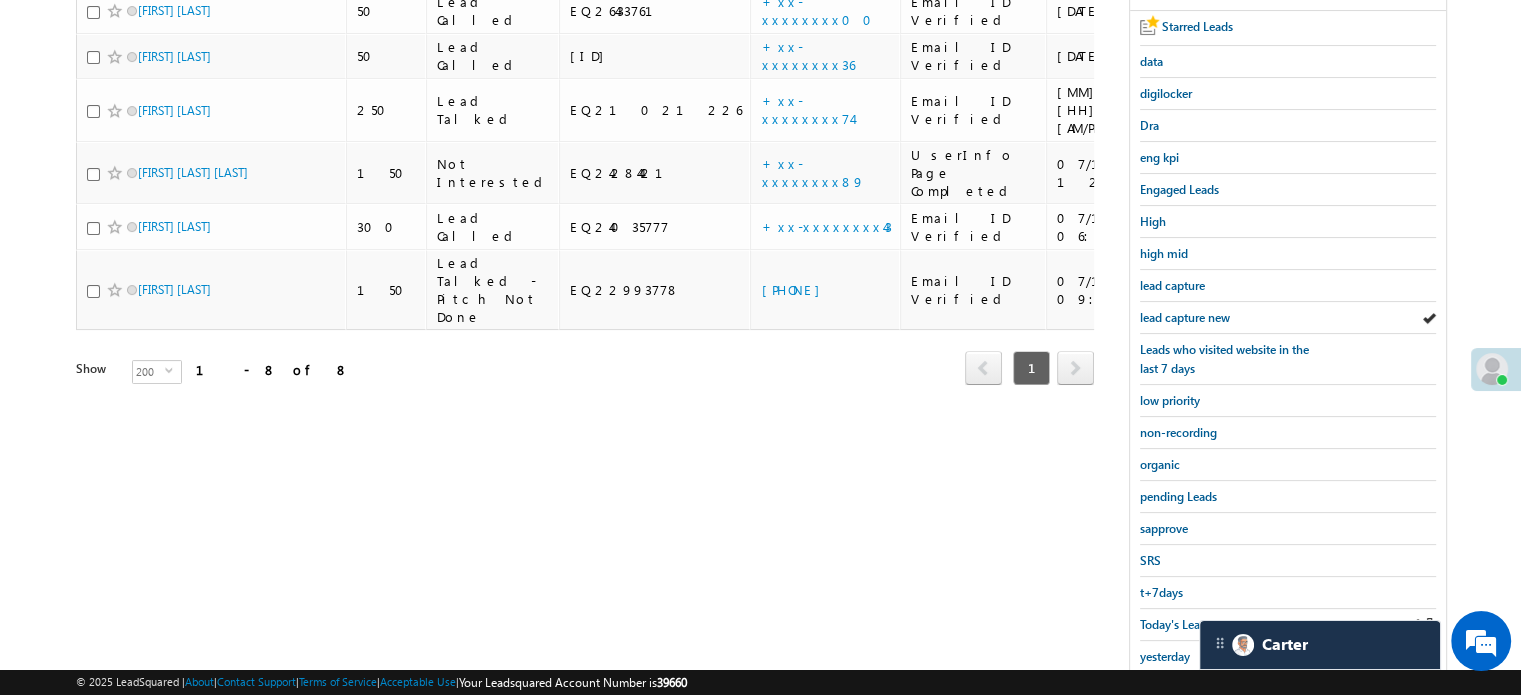 scroll, scrollTop: 429, scrollLeft: 0, axis: vertical 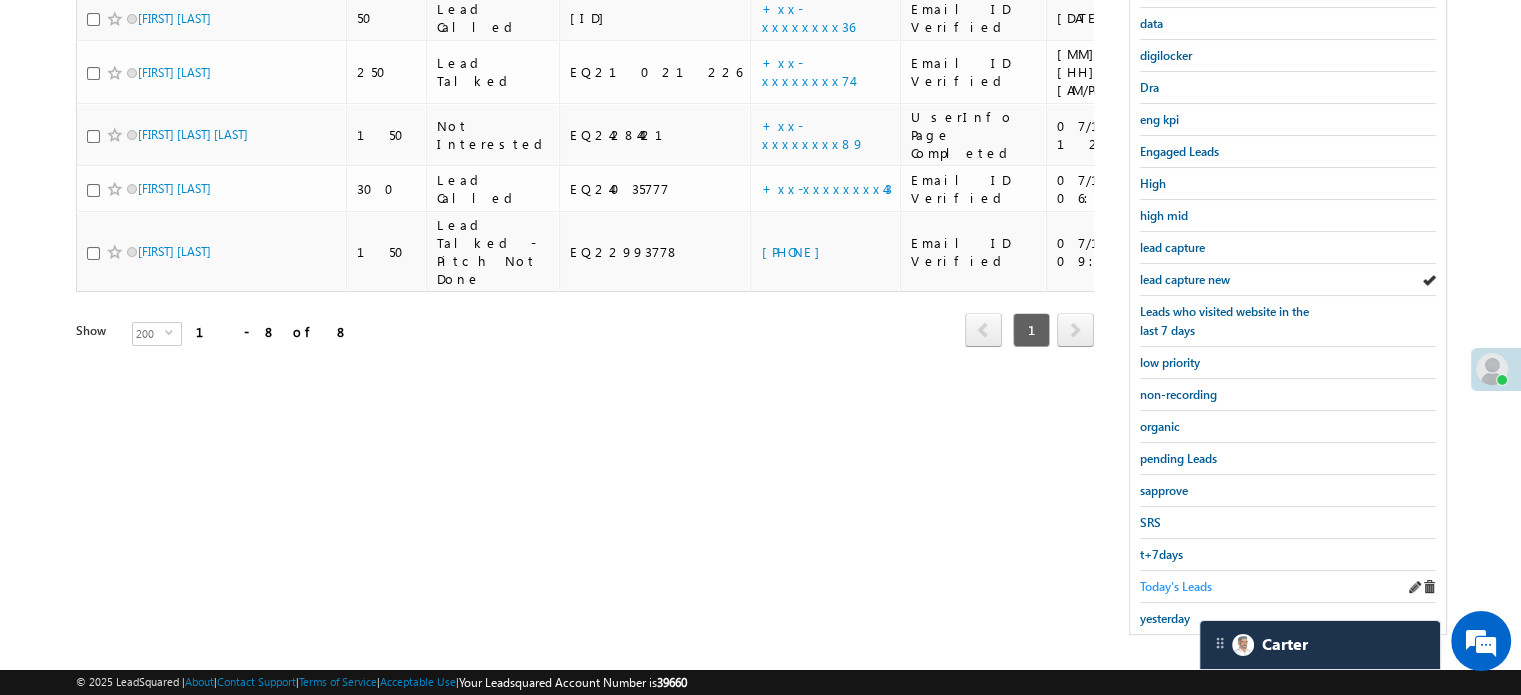 click on "Today's Leads" at bounding box center (1176, 586) 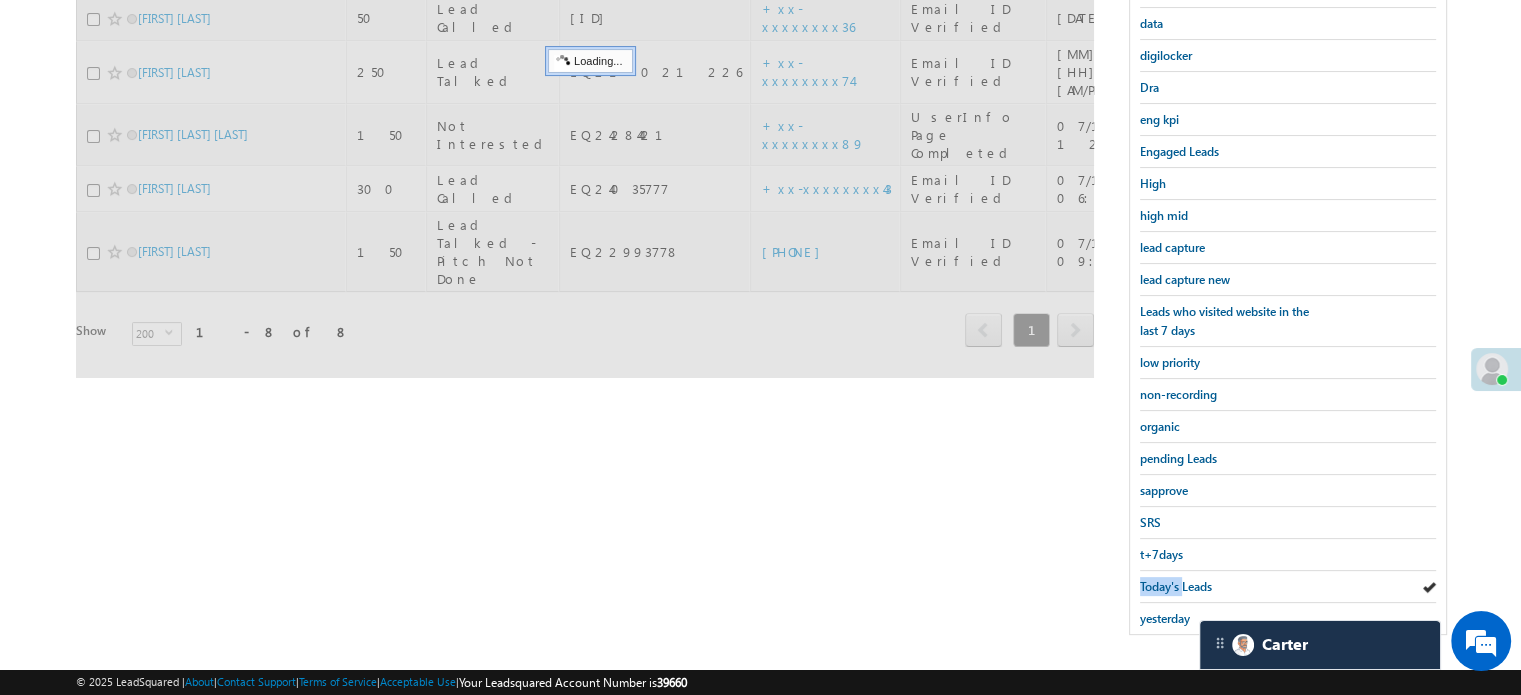 click on "Today's Leads" at bounding box center (1176, 586) 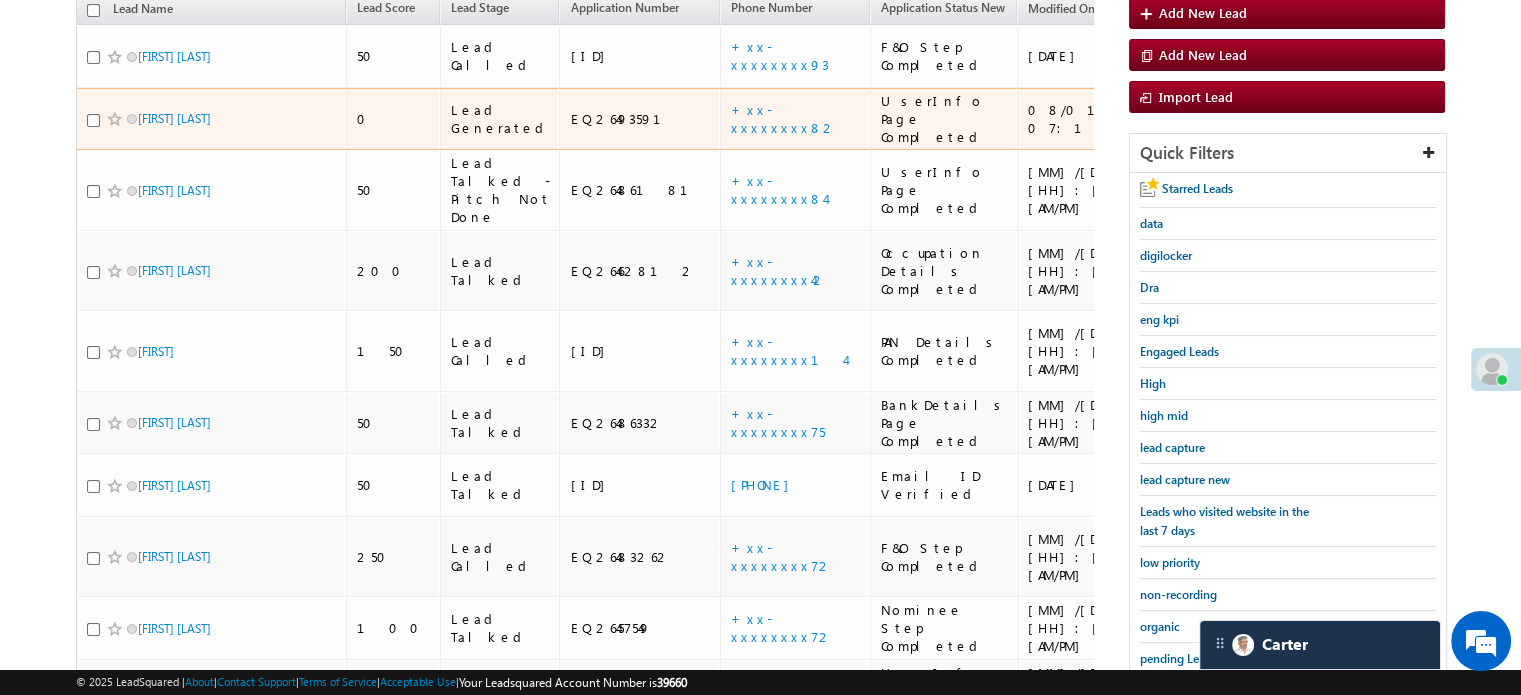 scroll, scrollTop: 129, scrollLeft: 0, axis: vertical 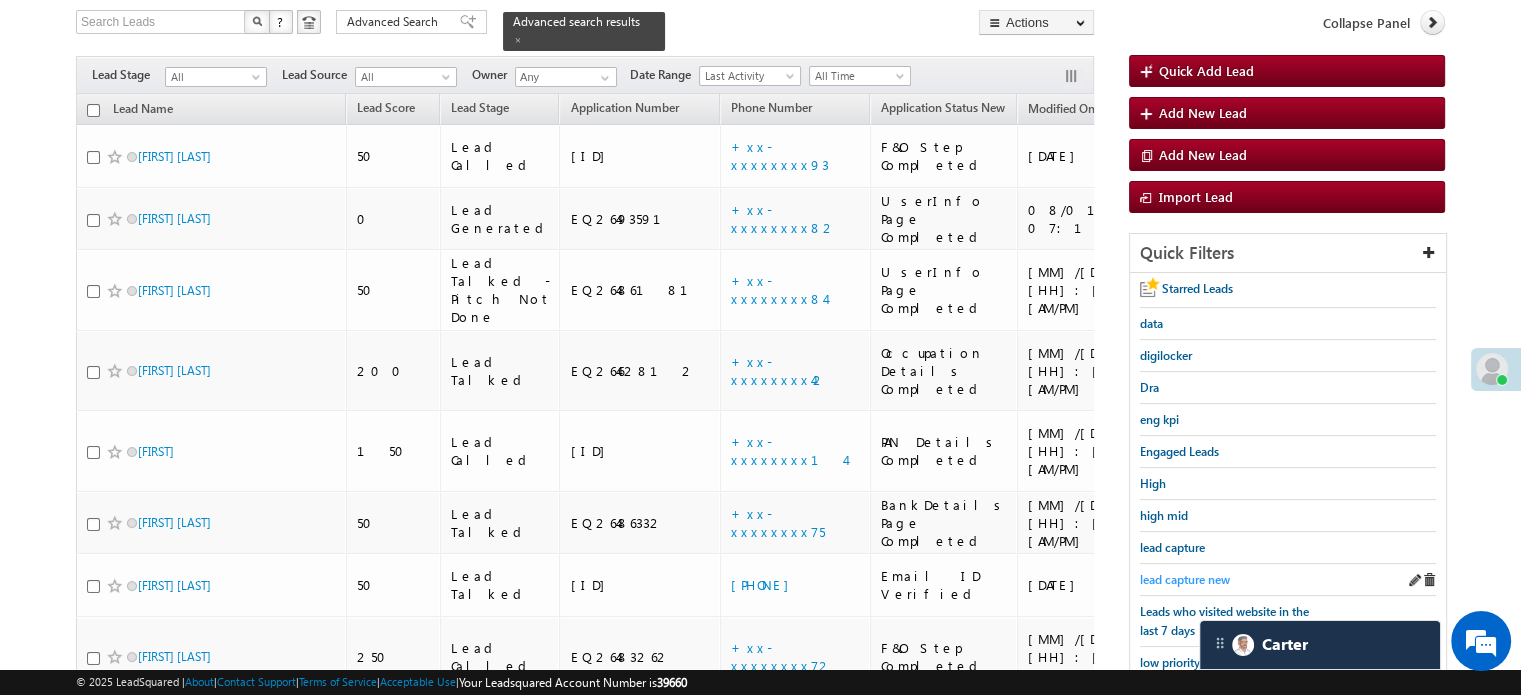 click on "lead capture new" at bounding box center [1185, 579] 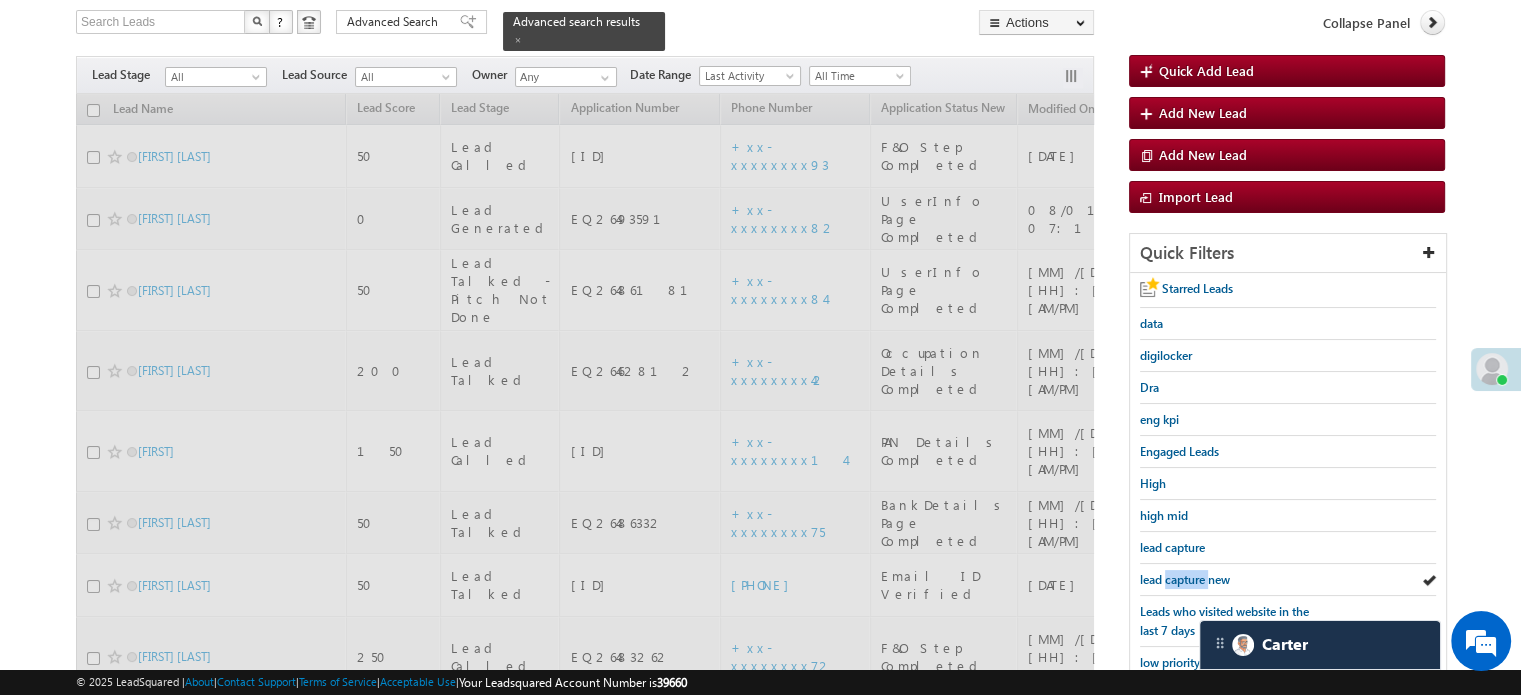 click on "lead capture new" at bounding box center (1185, 579) 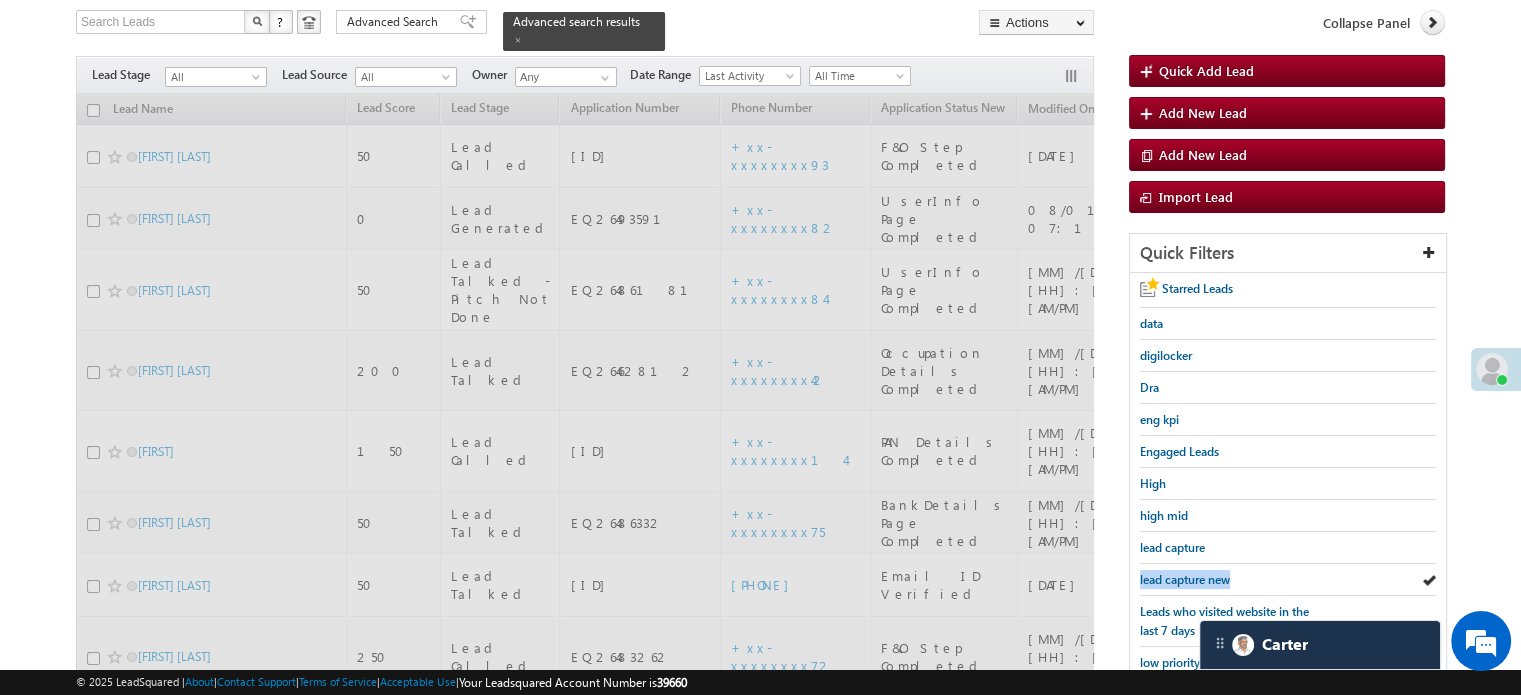 click on "lead capture new" at bounding box center [1185, 579] 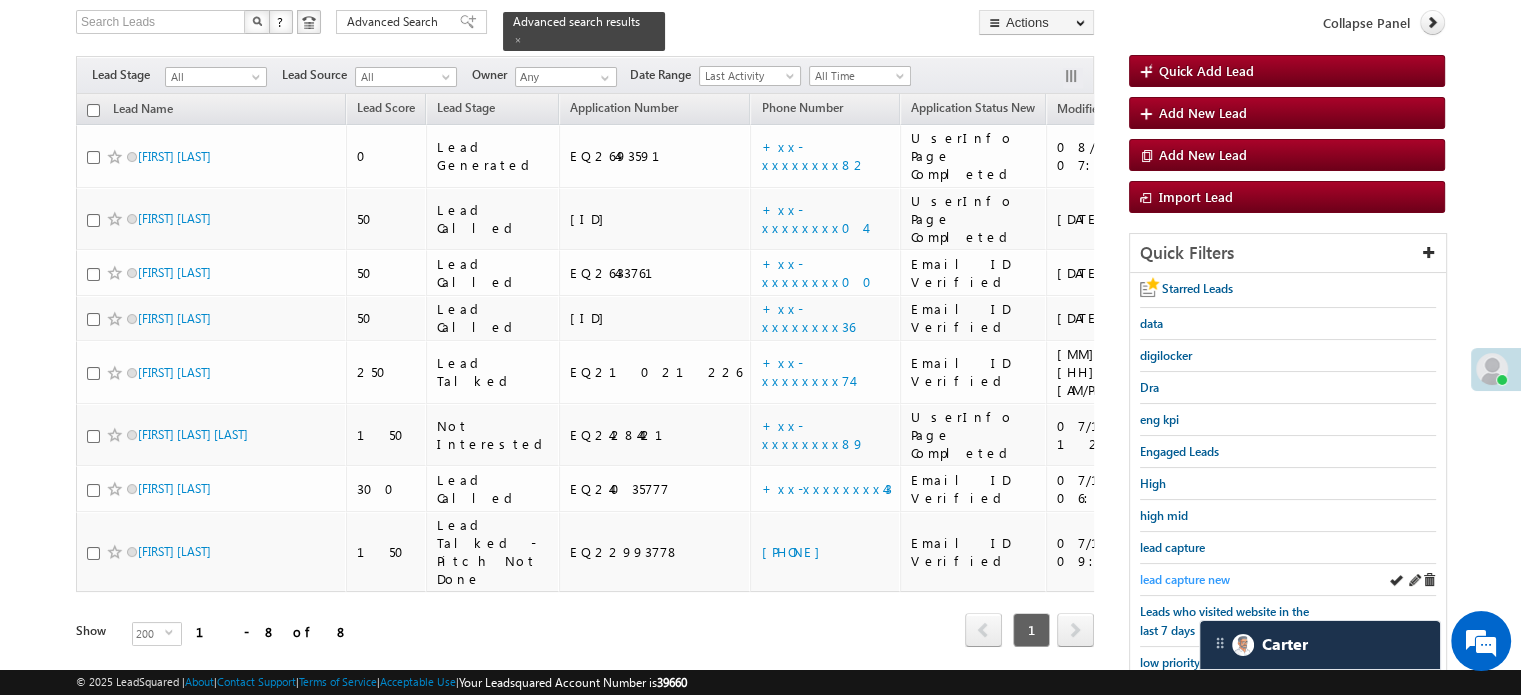 click on "lead capture new" at bounding box center [1185, 579] 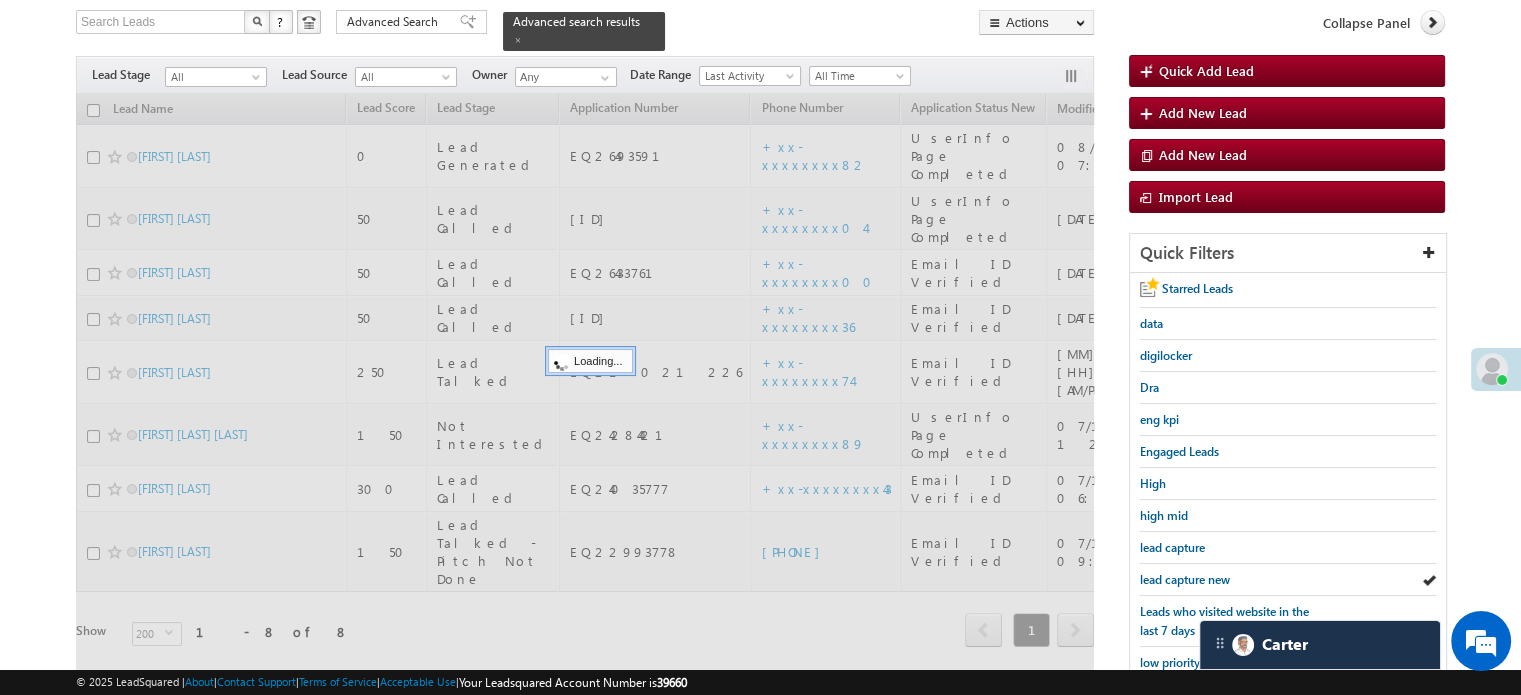 click on "lead capture new" at bounding box center (1185, 579) 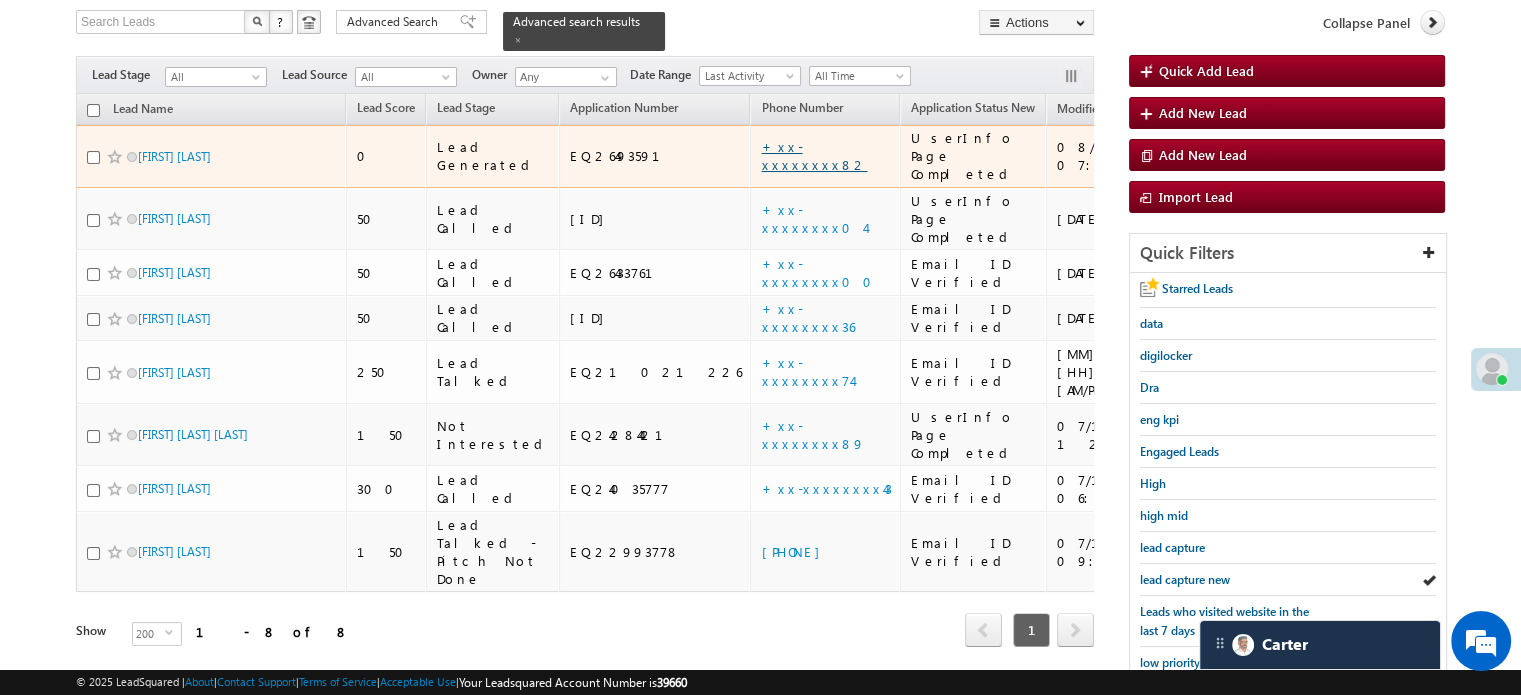 click on "+xx-xxxxxxxx82" at bounding box center (814, 155) 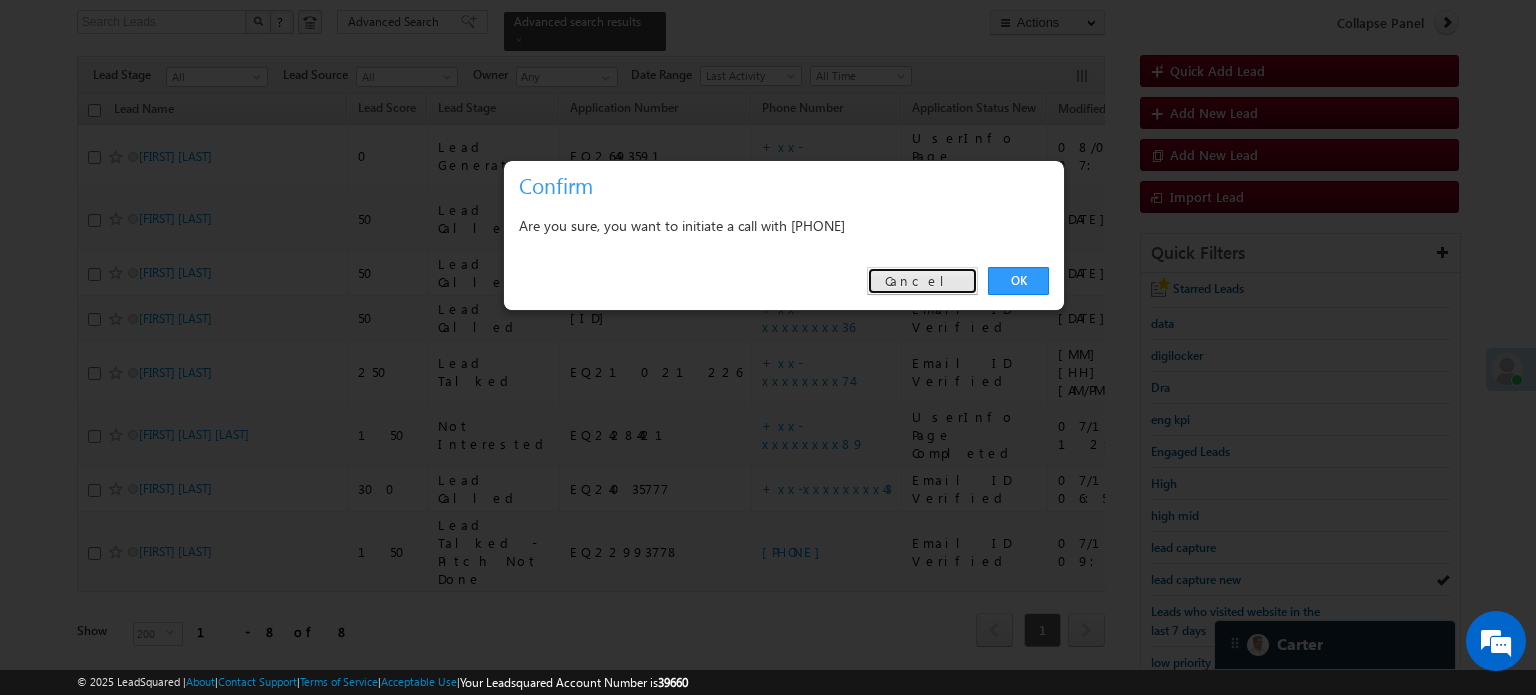 click on "Cancel" at bounding box center [922, 281] 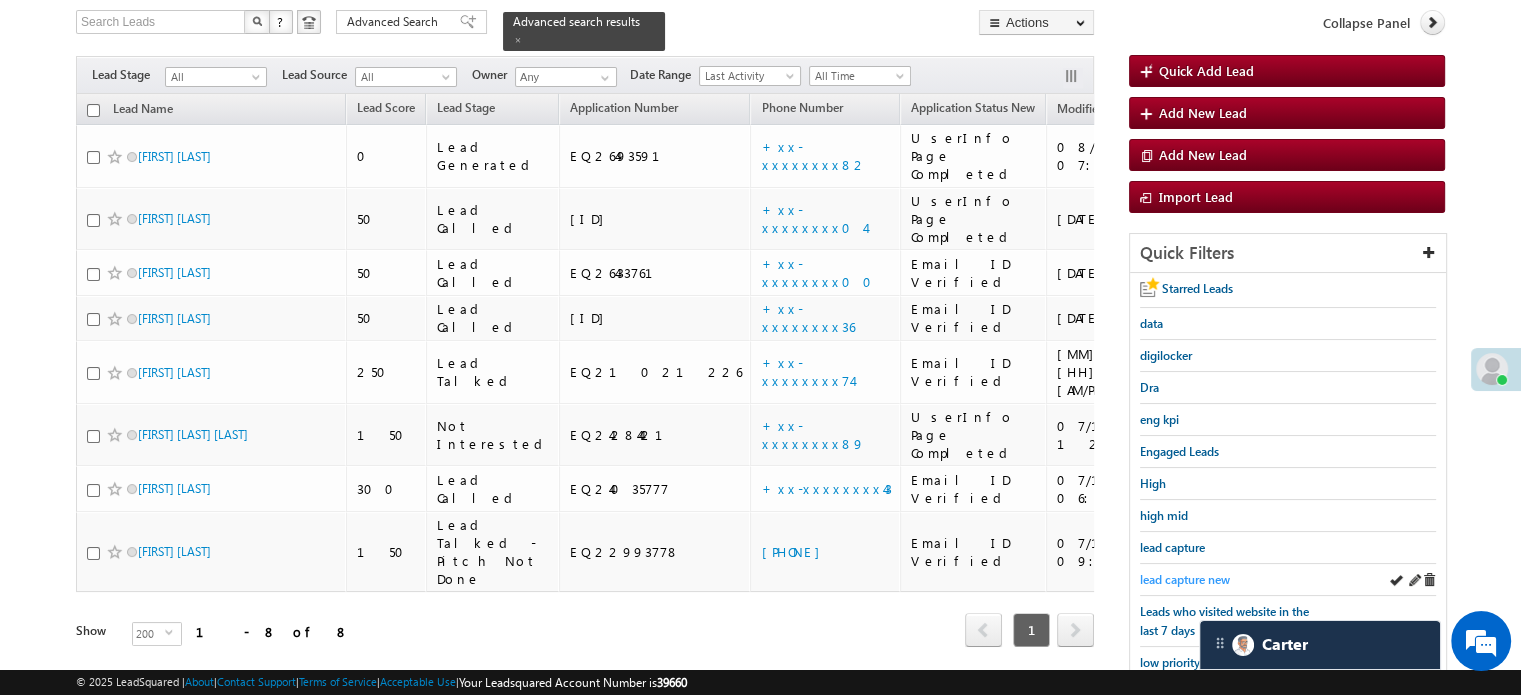 click on "lead capture new" at bounding box center [1185, 579] 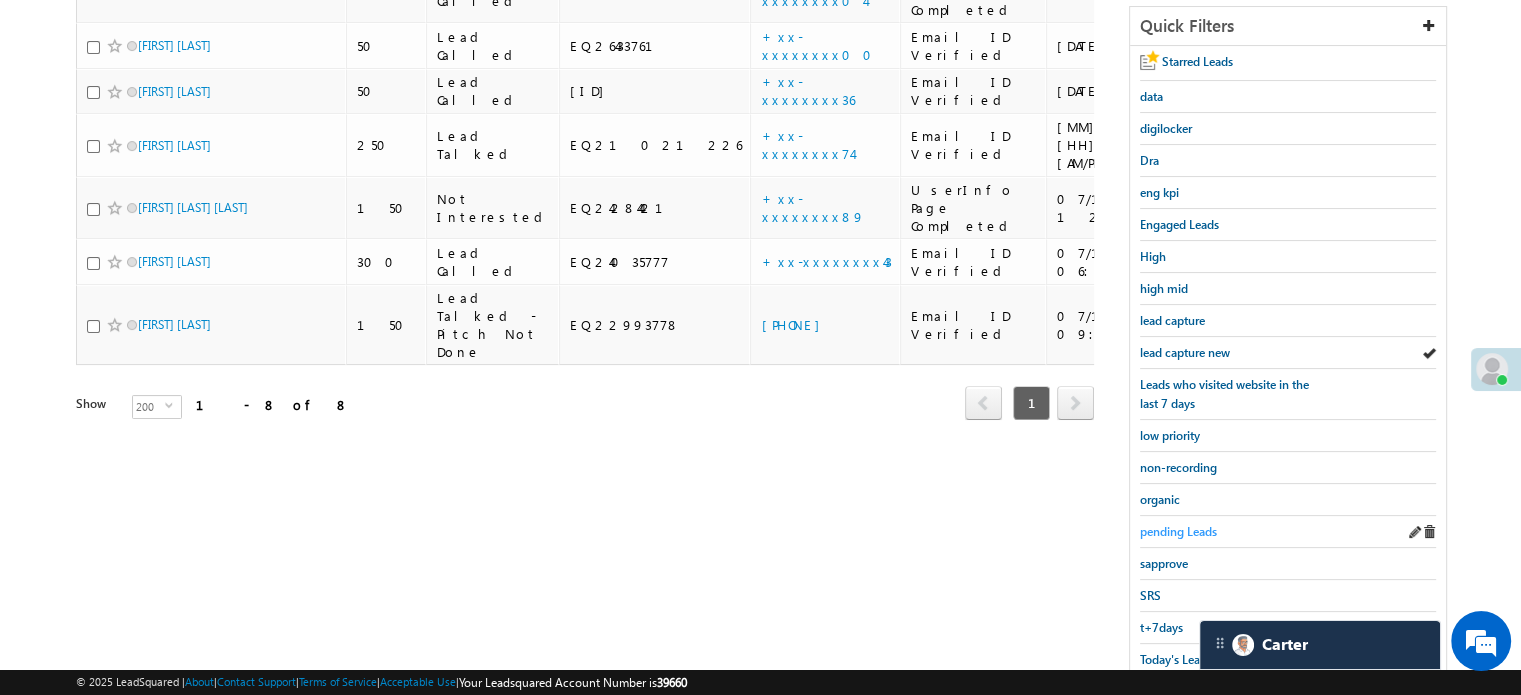 scroll, scrollTop: 429, scrollLeft: 0, axis: vertical 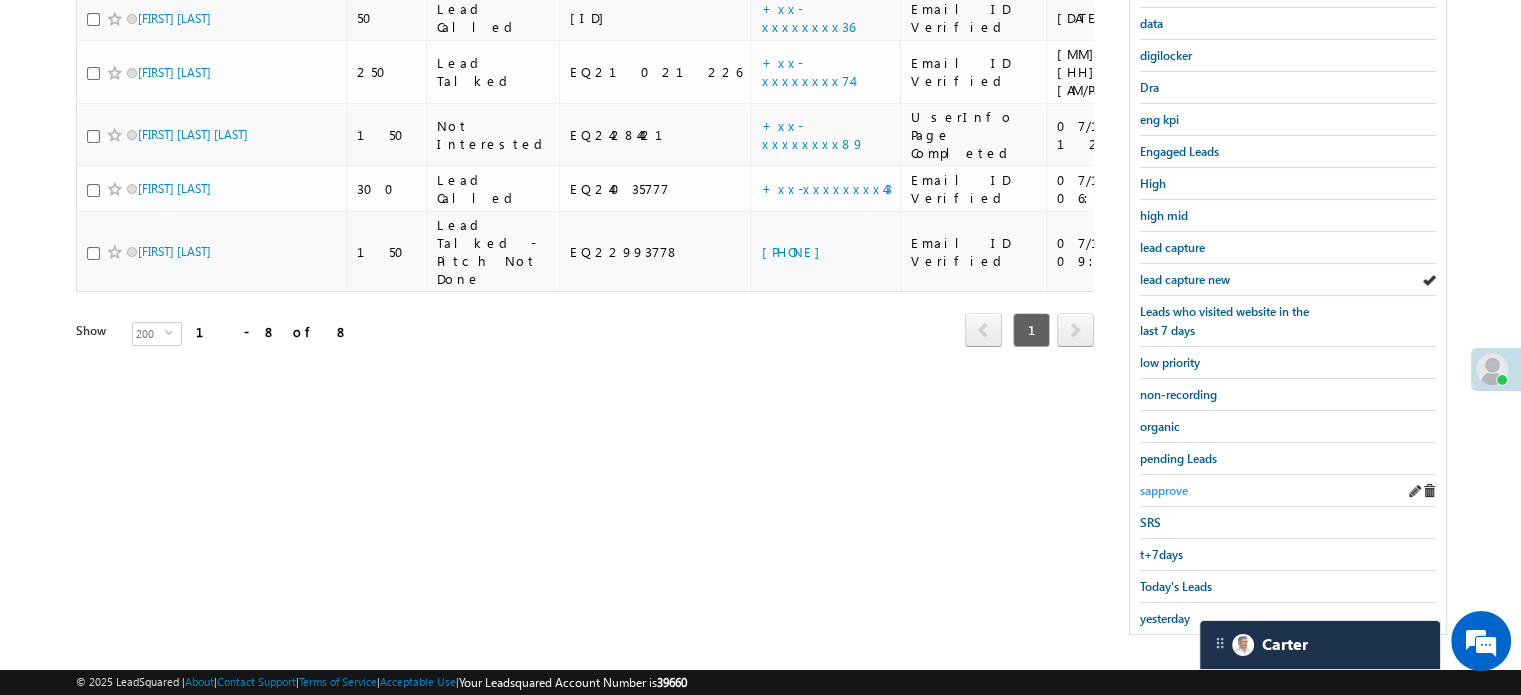 click on "sapprove" at bounding box center [1164, 490] 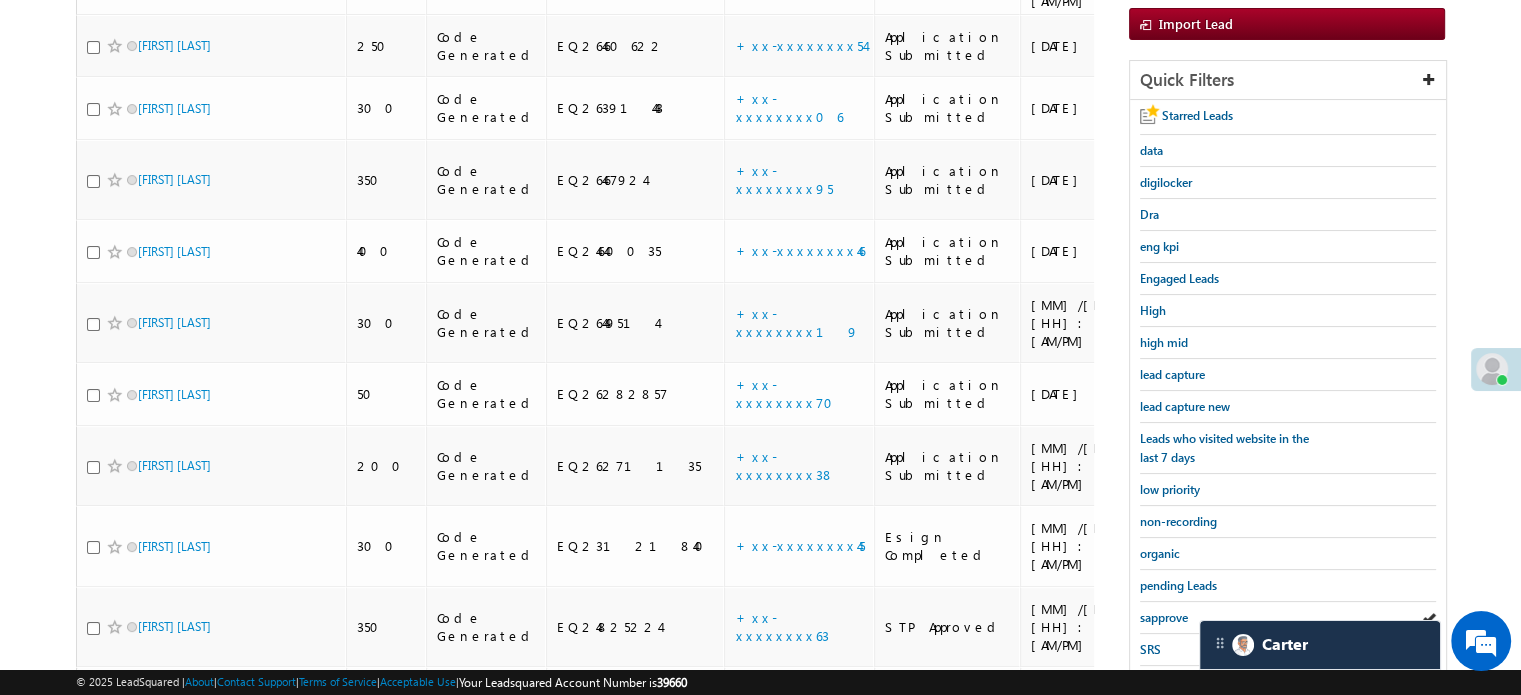 scroll, scrollTop: 429, scrollLeft: 0, axis: vertical 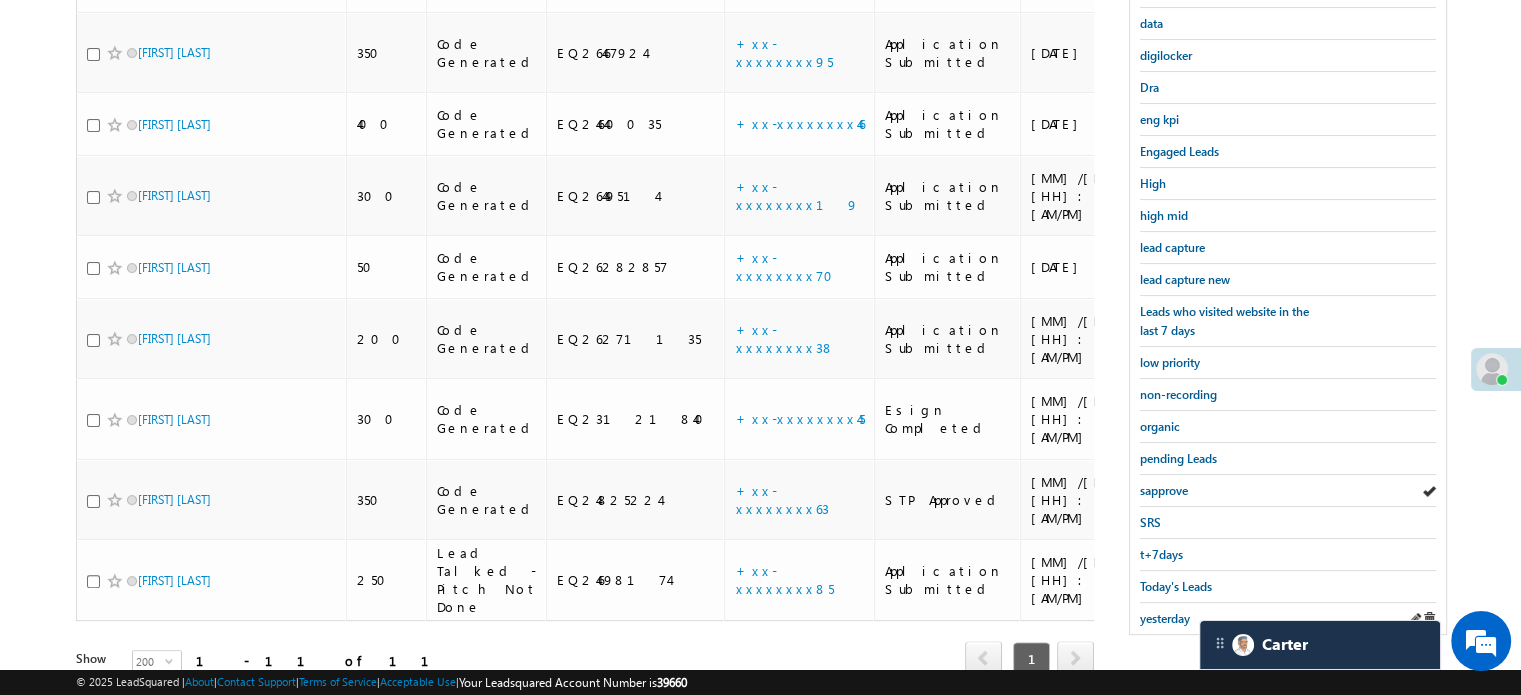 click on "yesterday" at bounding box center (1288, 618) 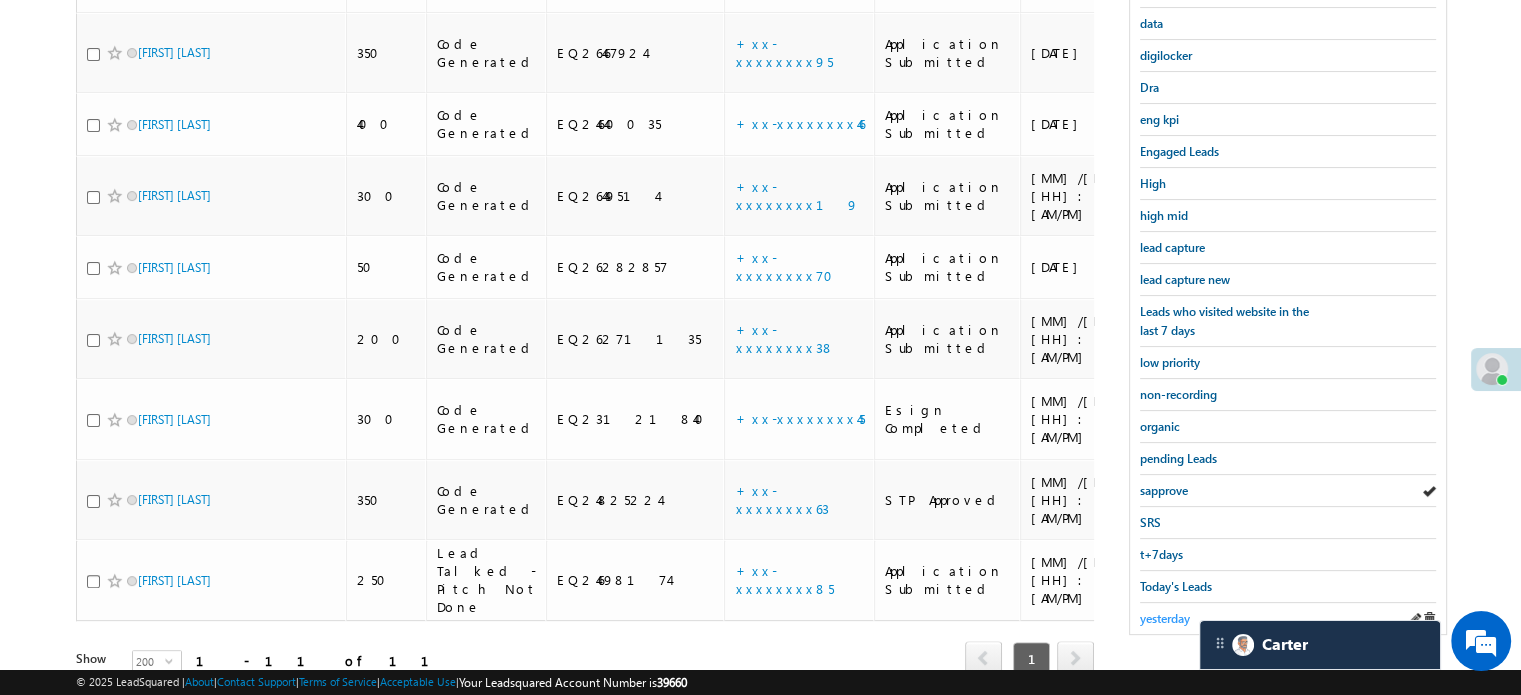 click on "yesterday" at bounding box center [1165, 618] 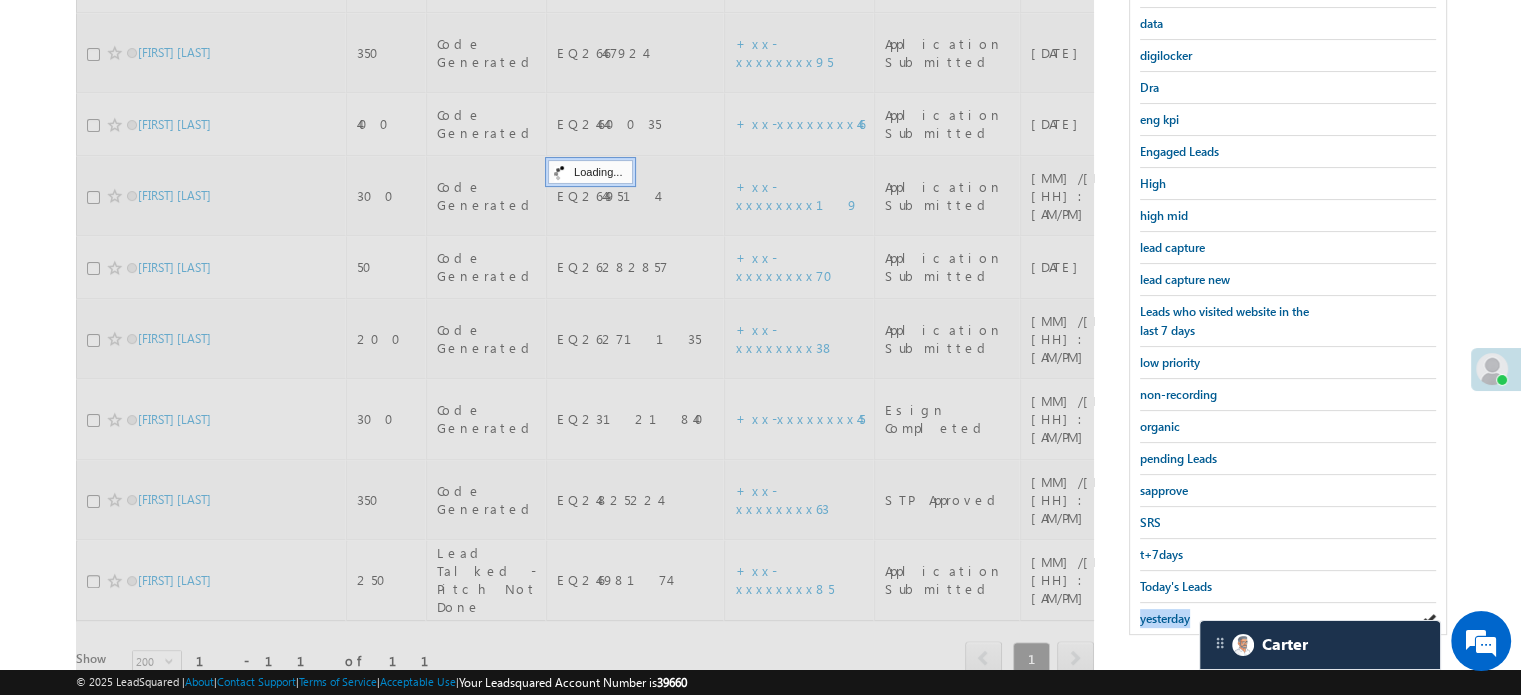 click on "yesterday" at bounding box center [1165, 618] 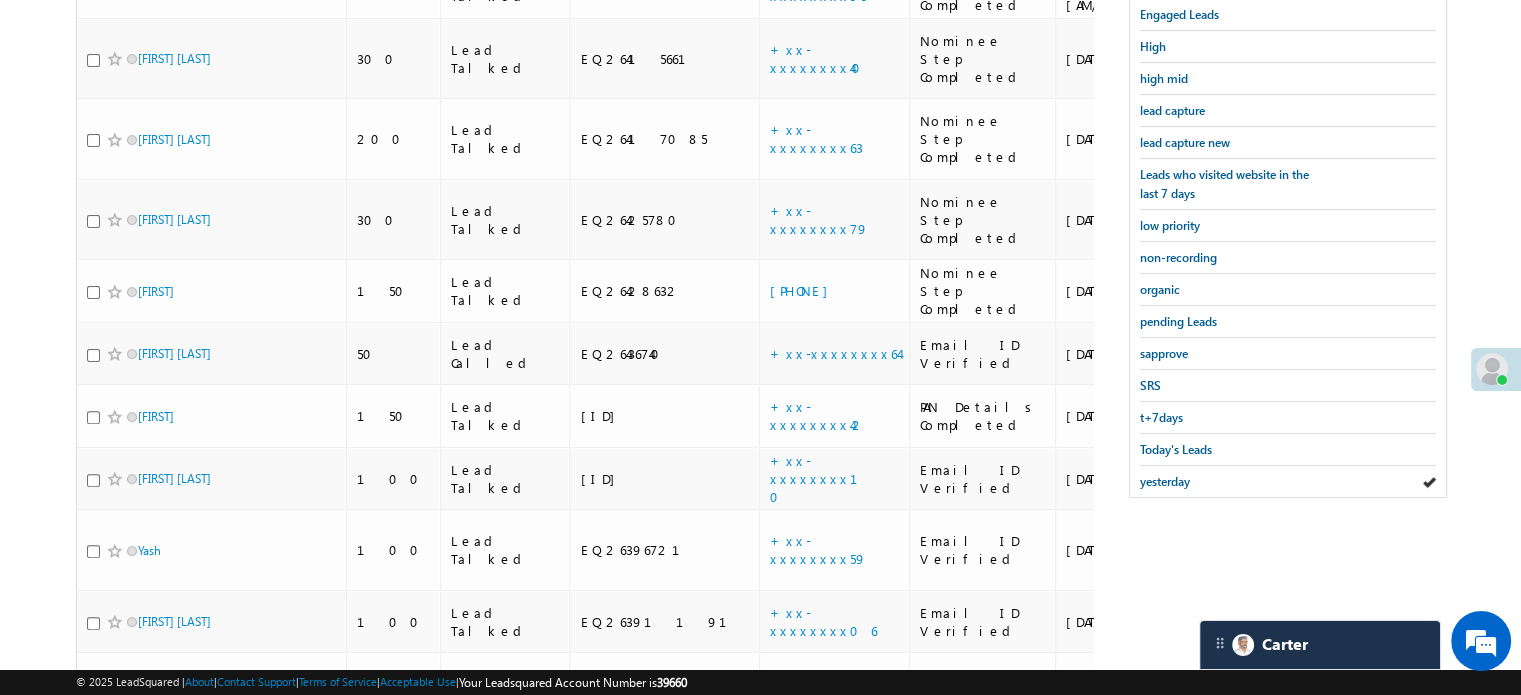 scroll, scrollTop: 629, scrollLeft: 0, axis: vertical 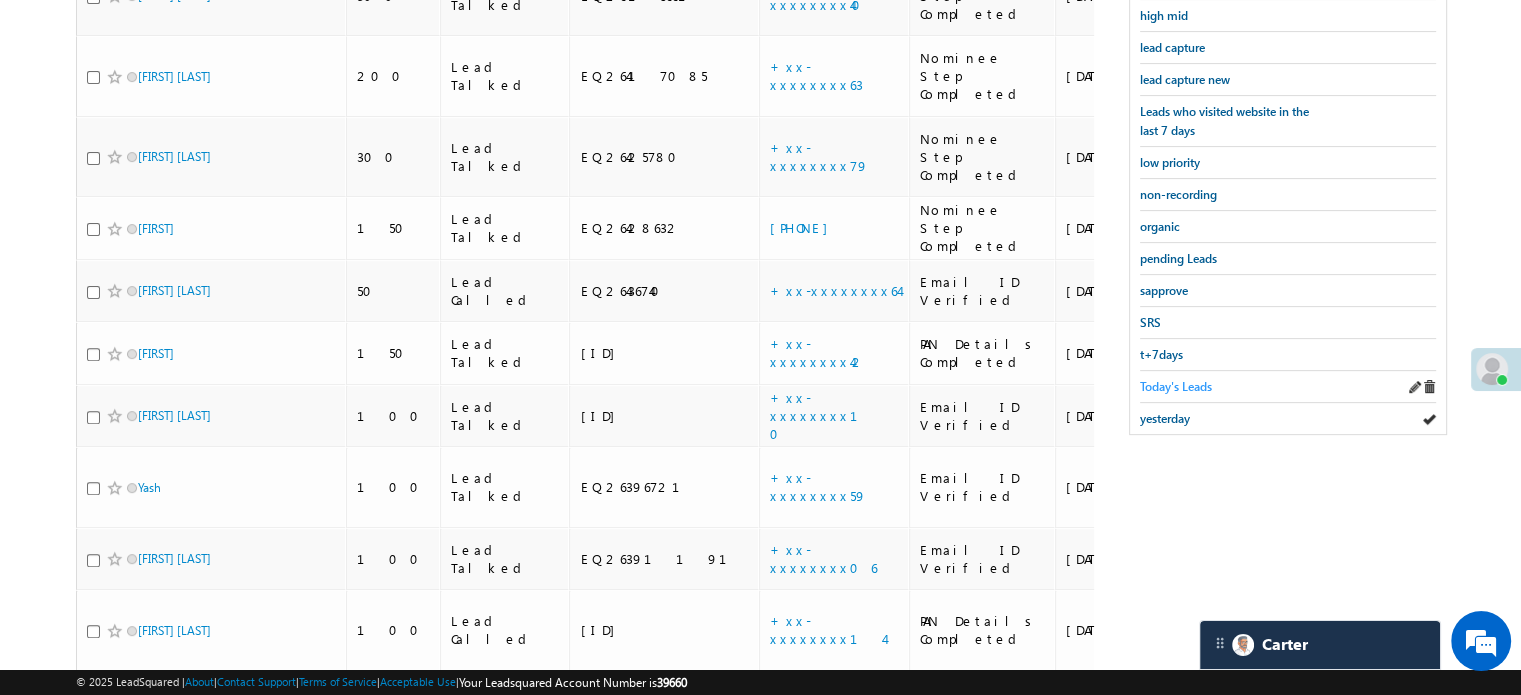 click on "Today's Leads" at bounding box center (1176, 386) 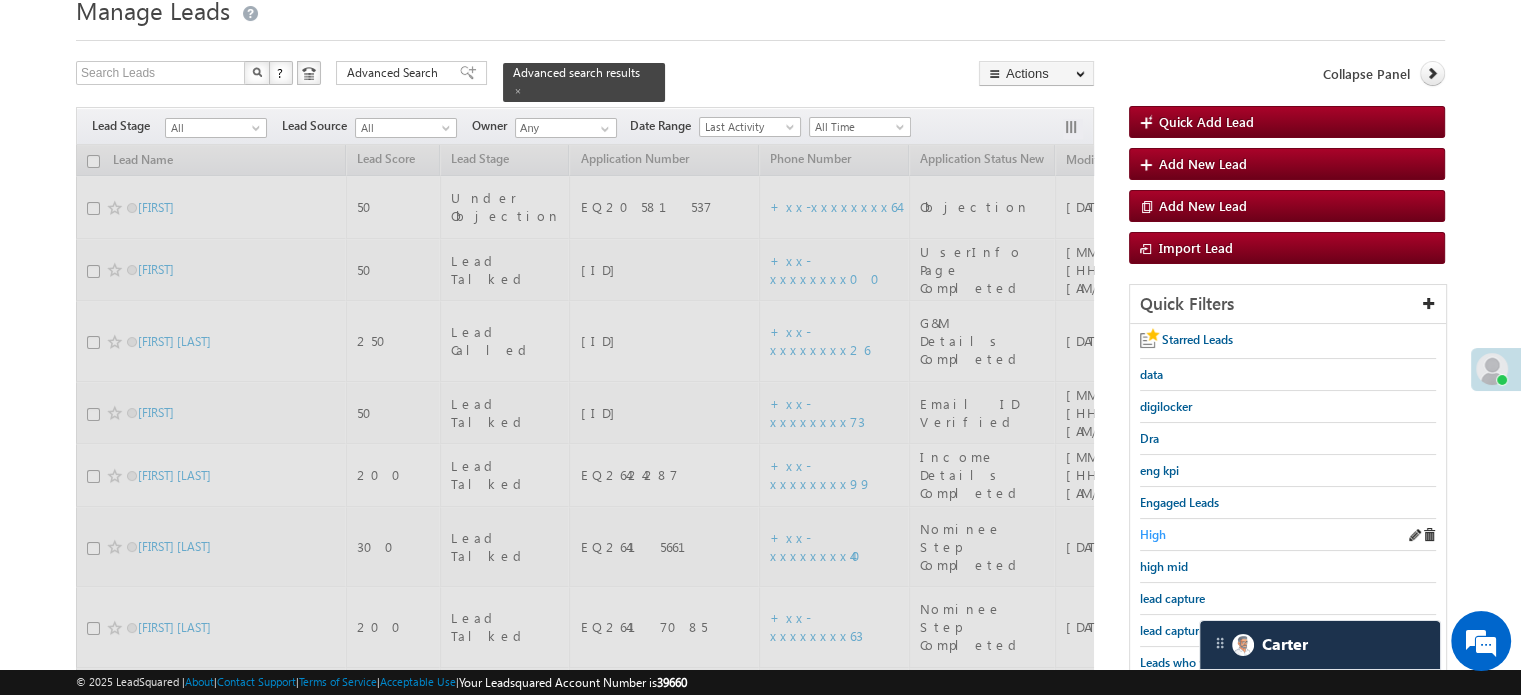 scroll, scrollTop: 29, scrollLeft: 0, axis: vertical 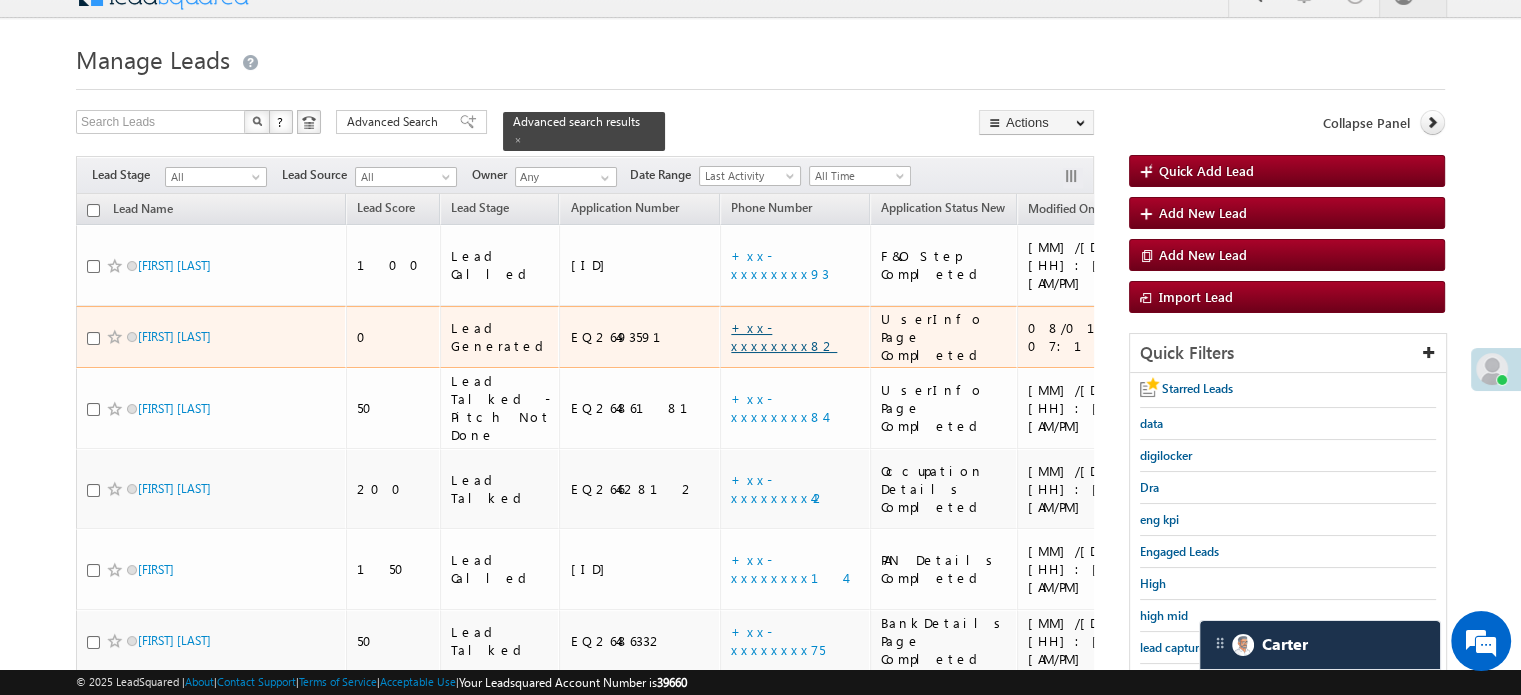 click on "+xx-xxxxxxxx82" at bounding box center [784, 336] 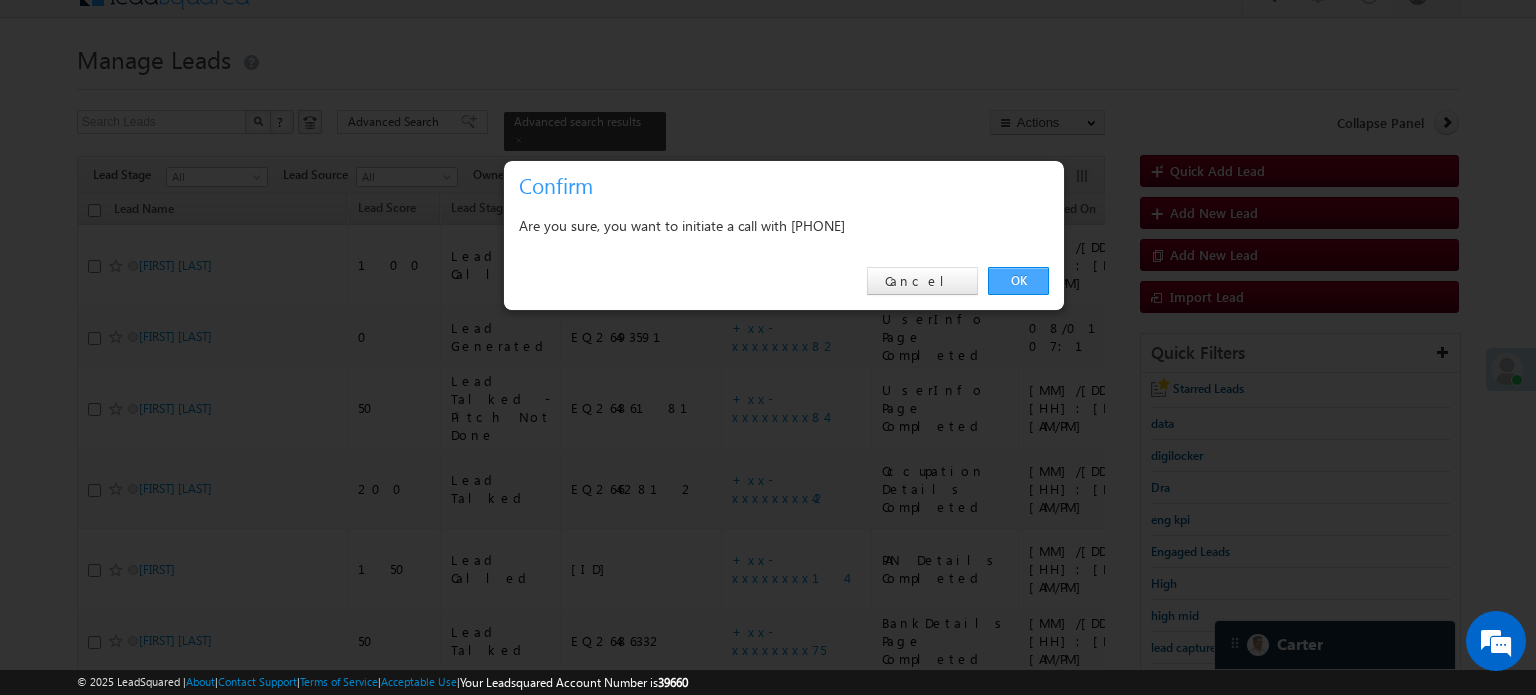 click on "OK" at bounding box center [1018, 281] 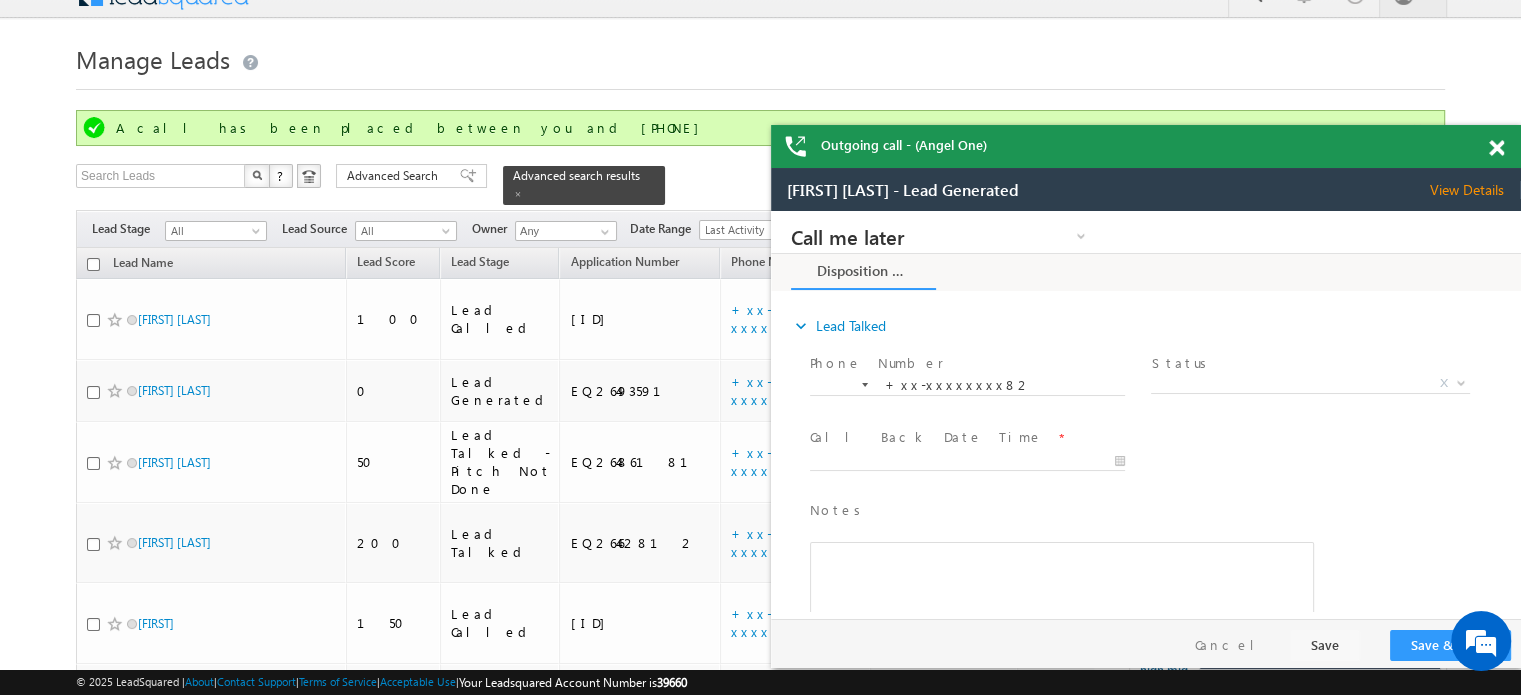 scroll, scrollTop: 0, scrollLeft: 0, axis: both 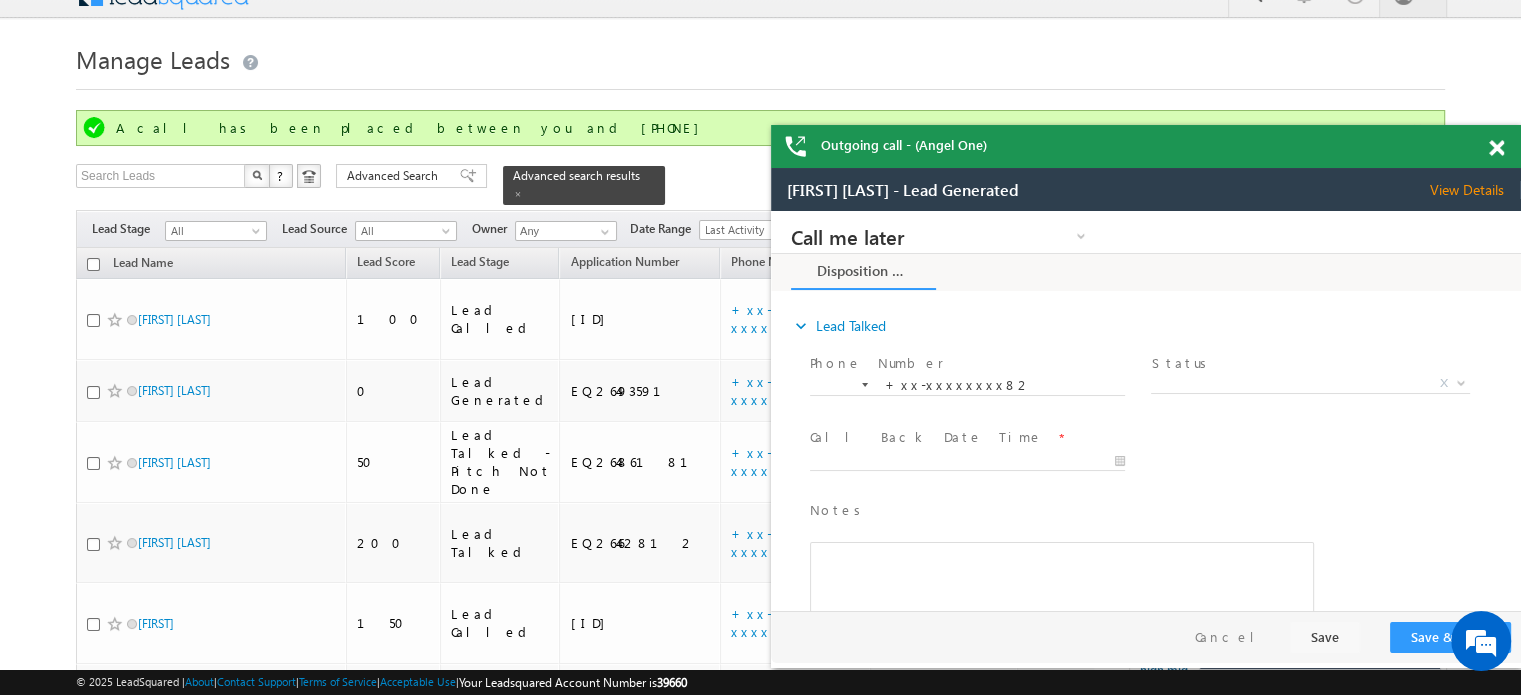 click at bounding box center [1496, 148] 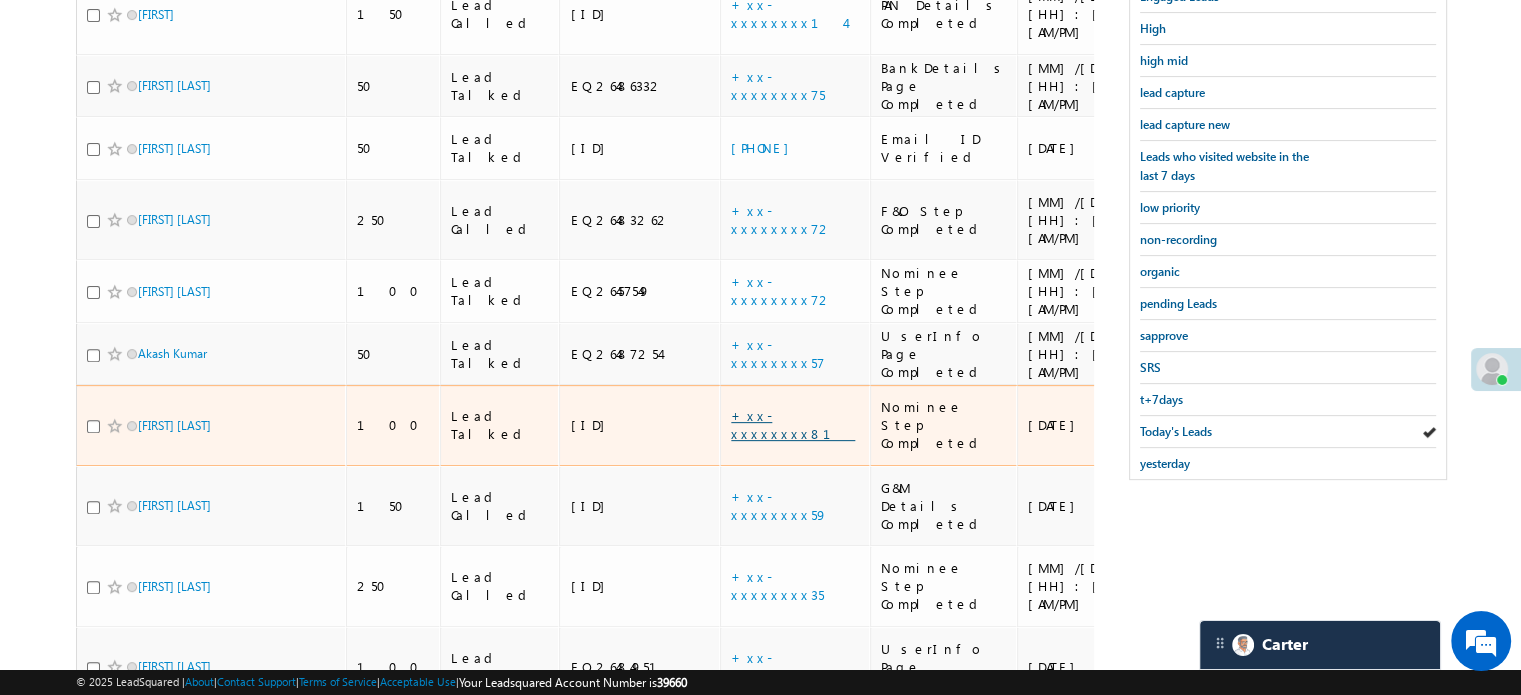 scroll, scrollTop: 633, scrollLeft: 0, axis: vertical 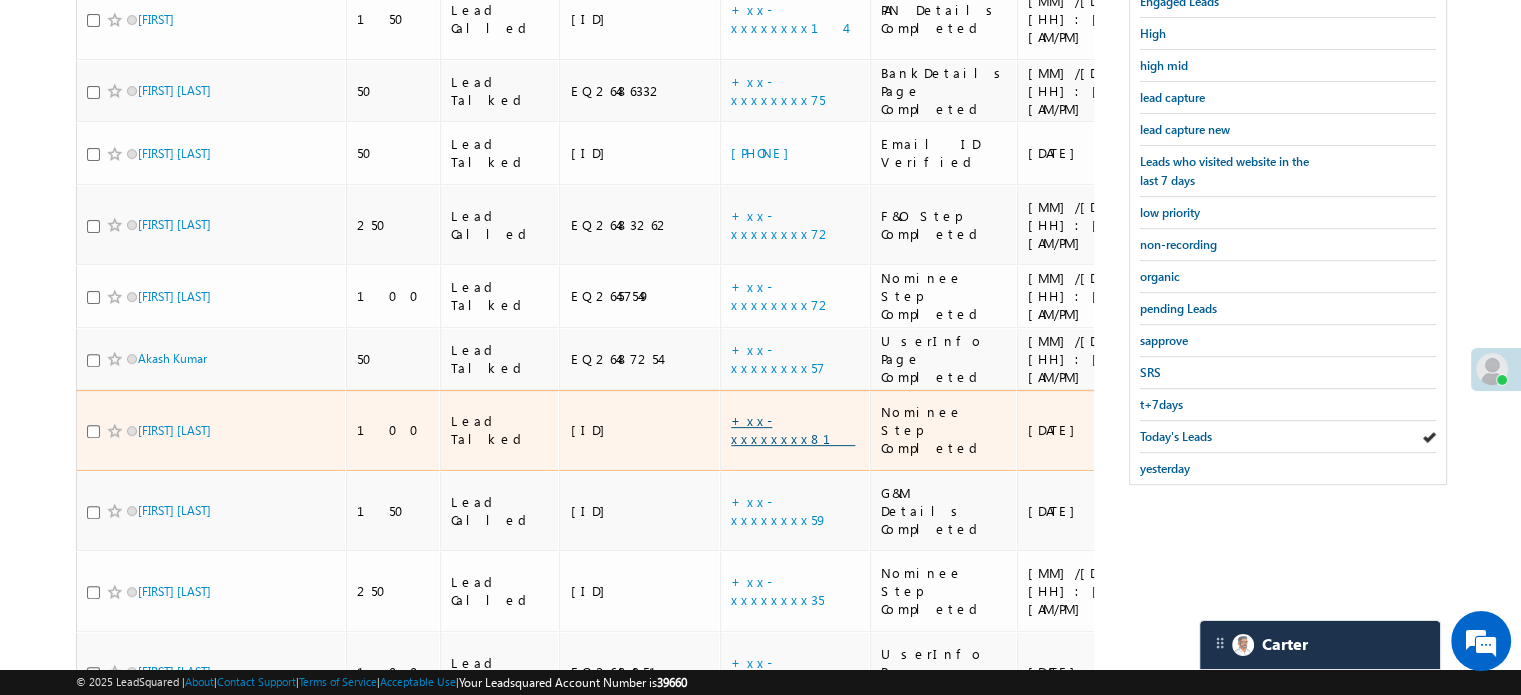 click on "+xx-xxxxxxxx81" at bounding box center (793, 429) 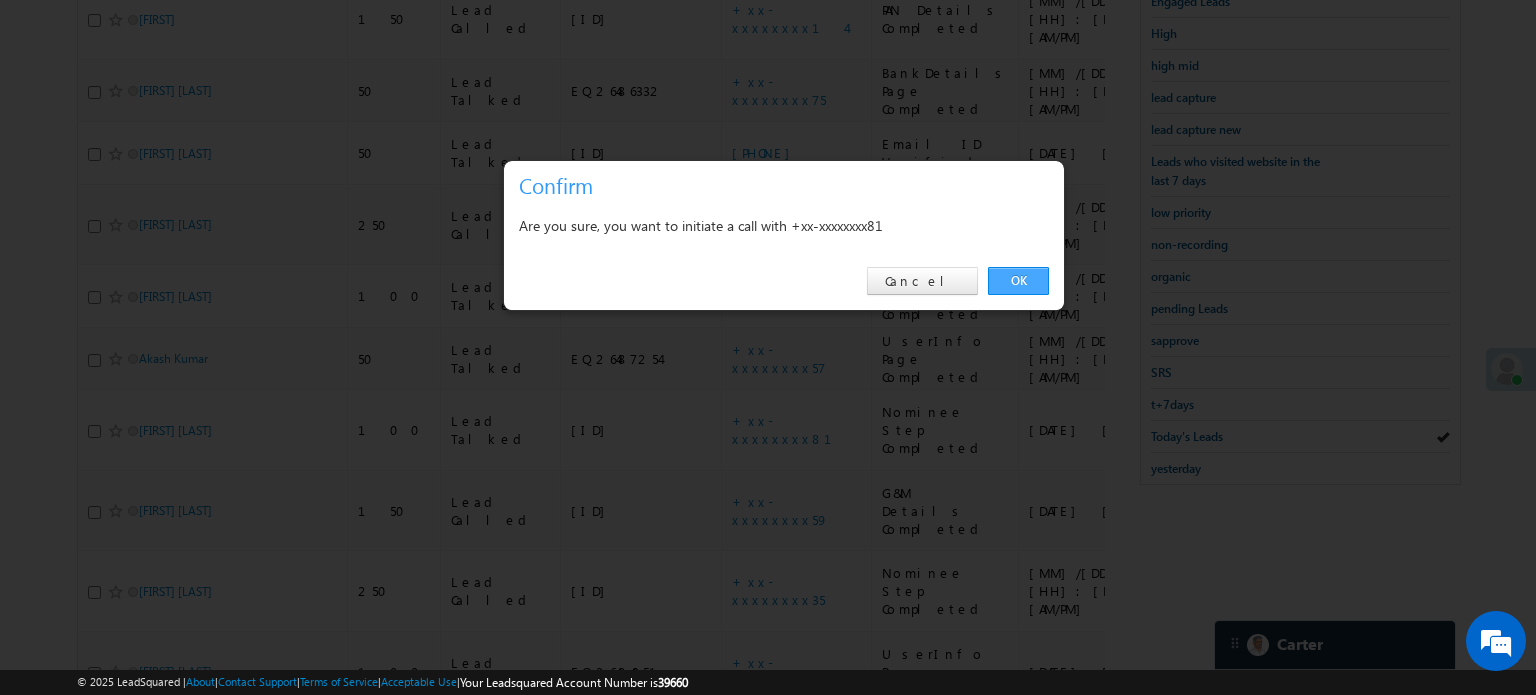 click on "OK" at bounding box center [1018, 281] 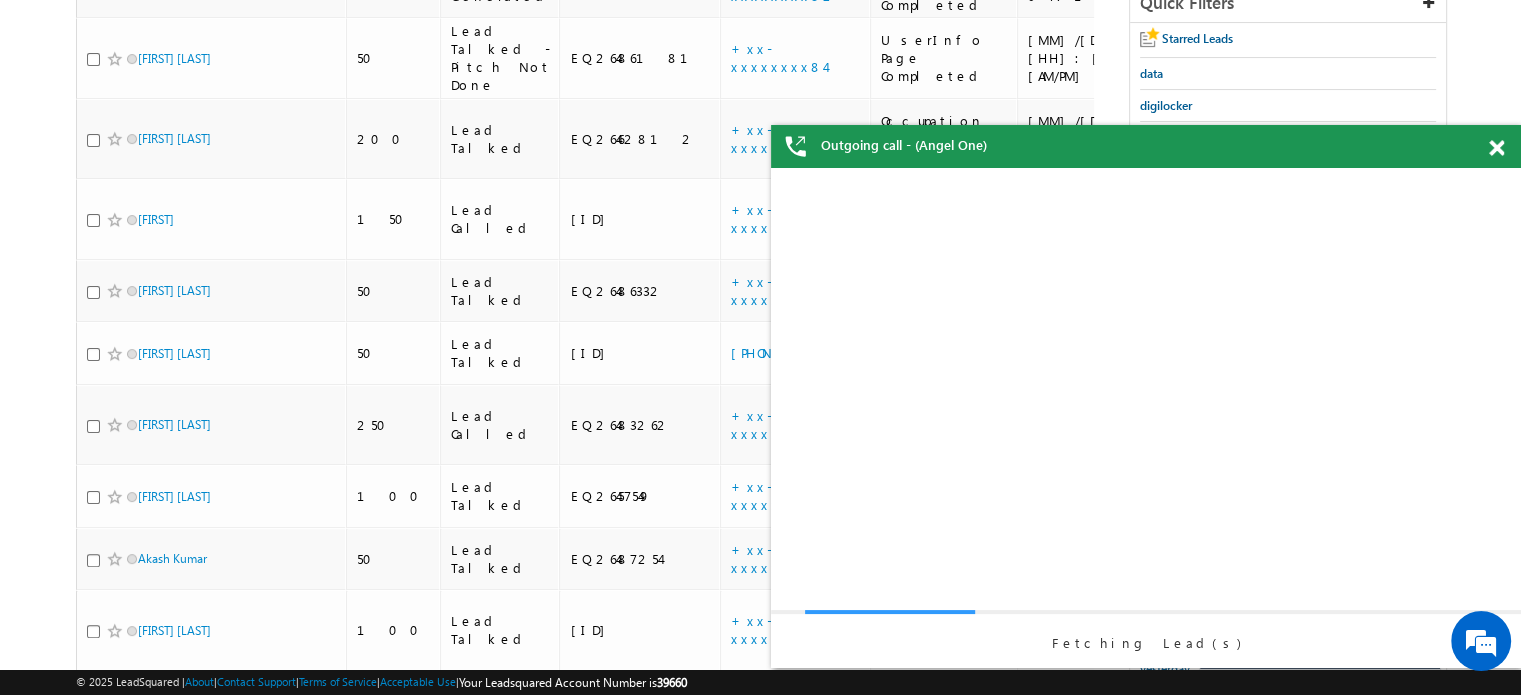scroll, scrollTop: 0, scrollLeft: 0, axis: both 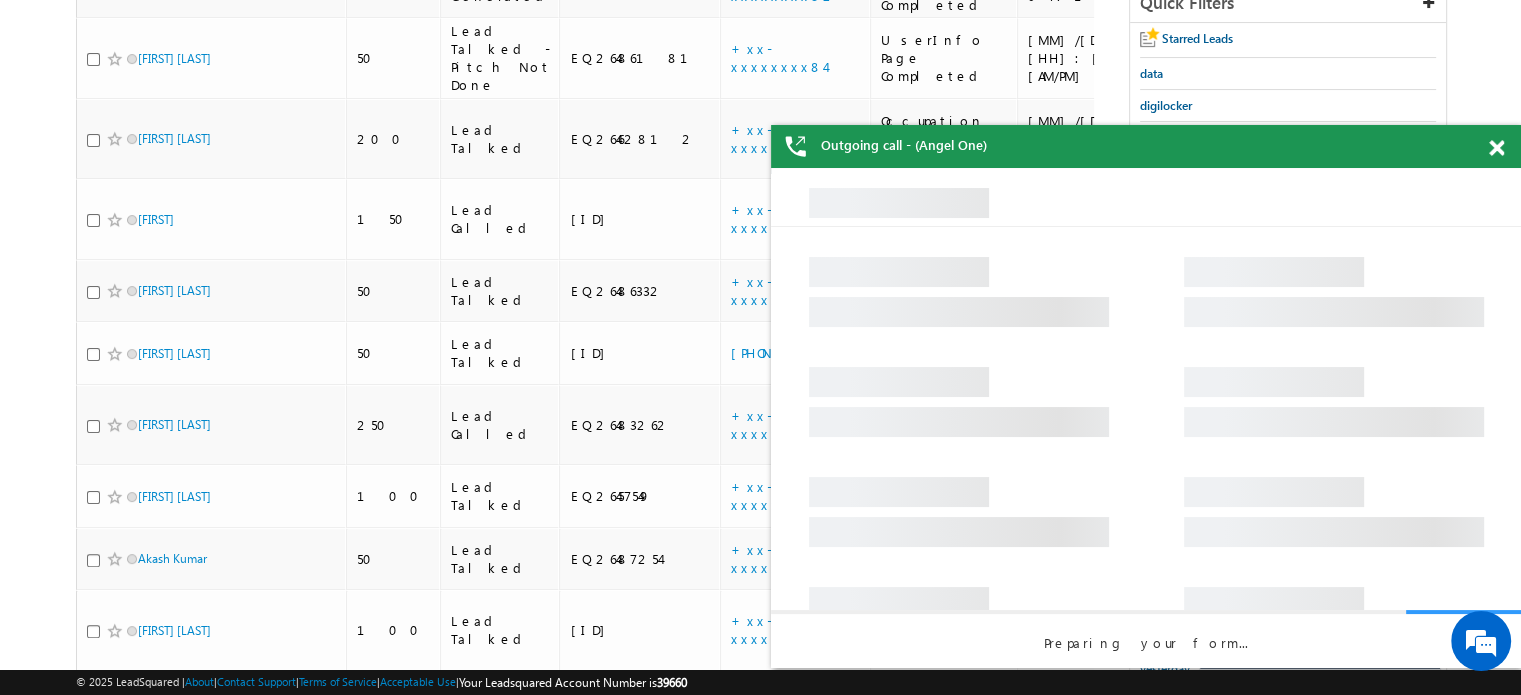 click at bounding box center (1496, 148) 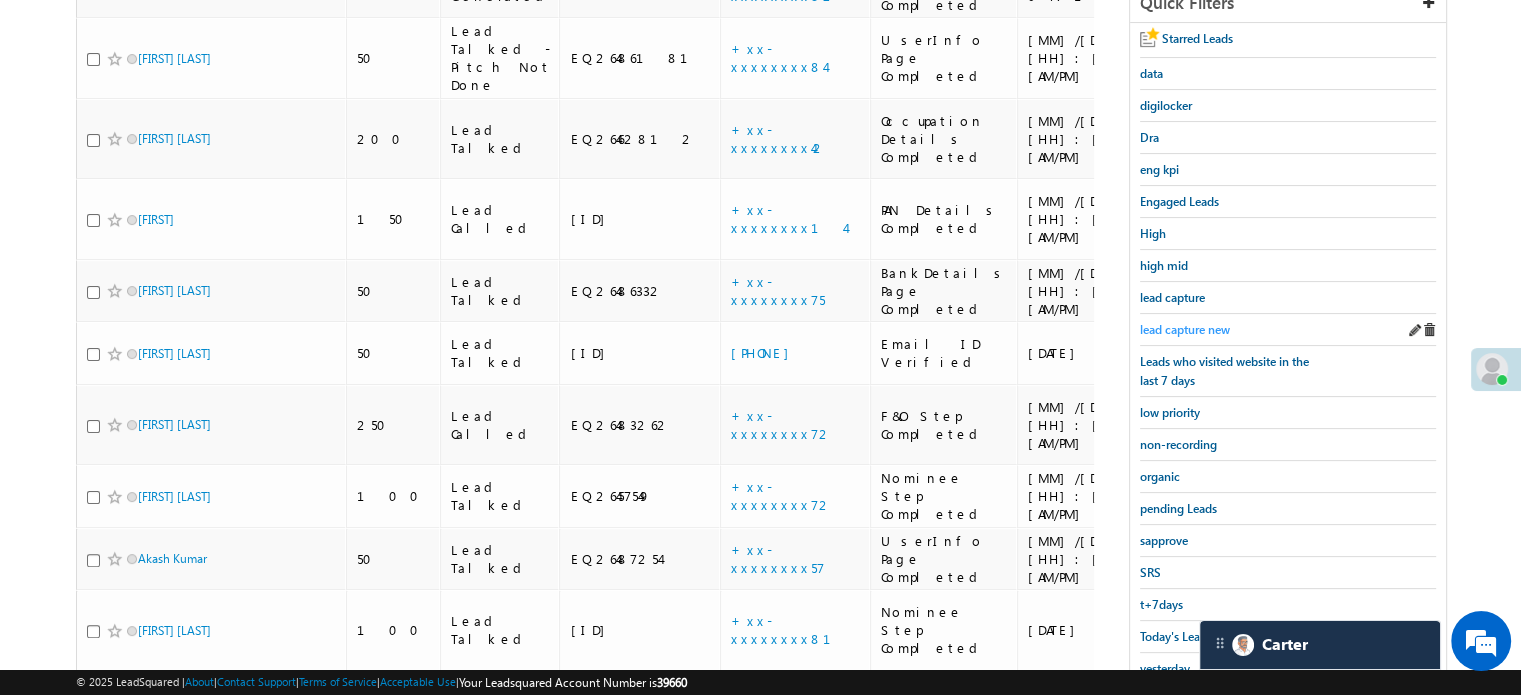 click on "lead capture new" at bounding box center [1185, 329] 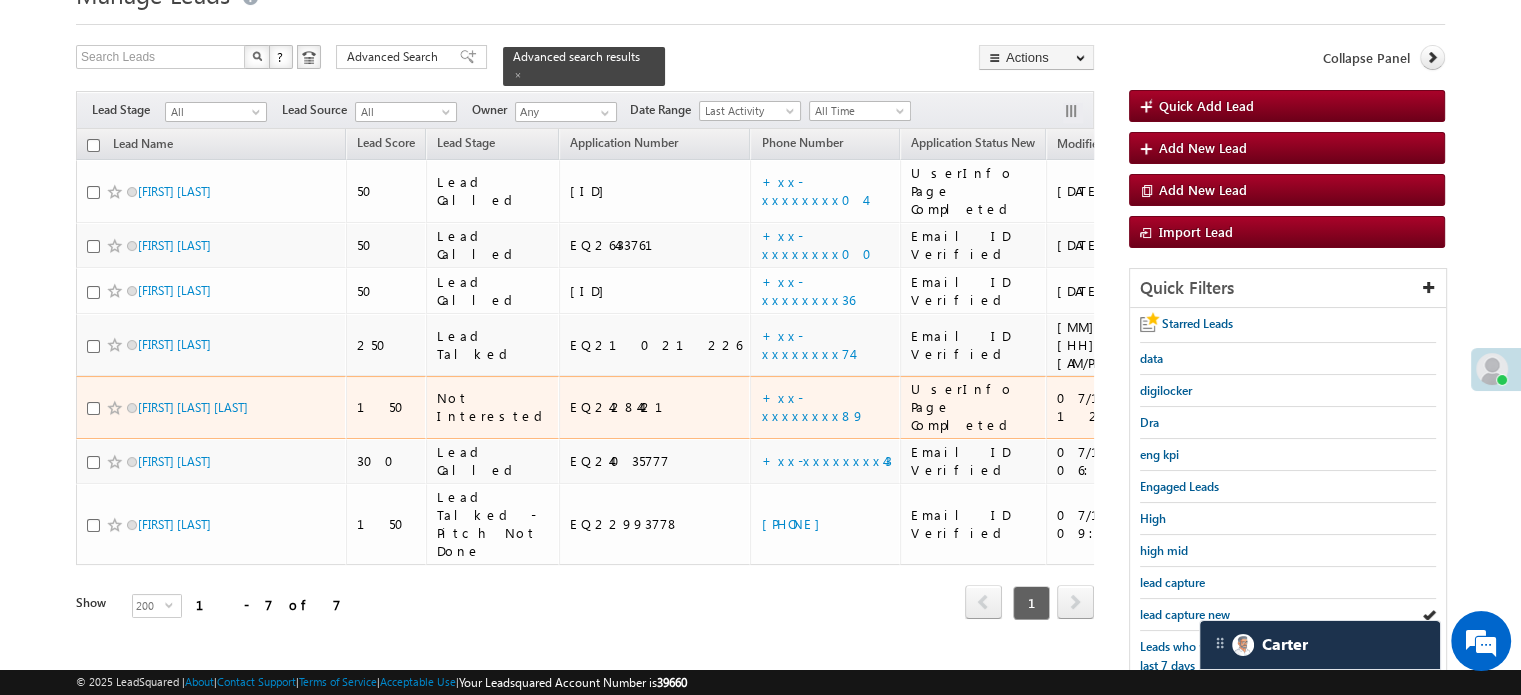 scroll, scrollTop: 229, scrollLeft: 0, axis: vertical 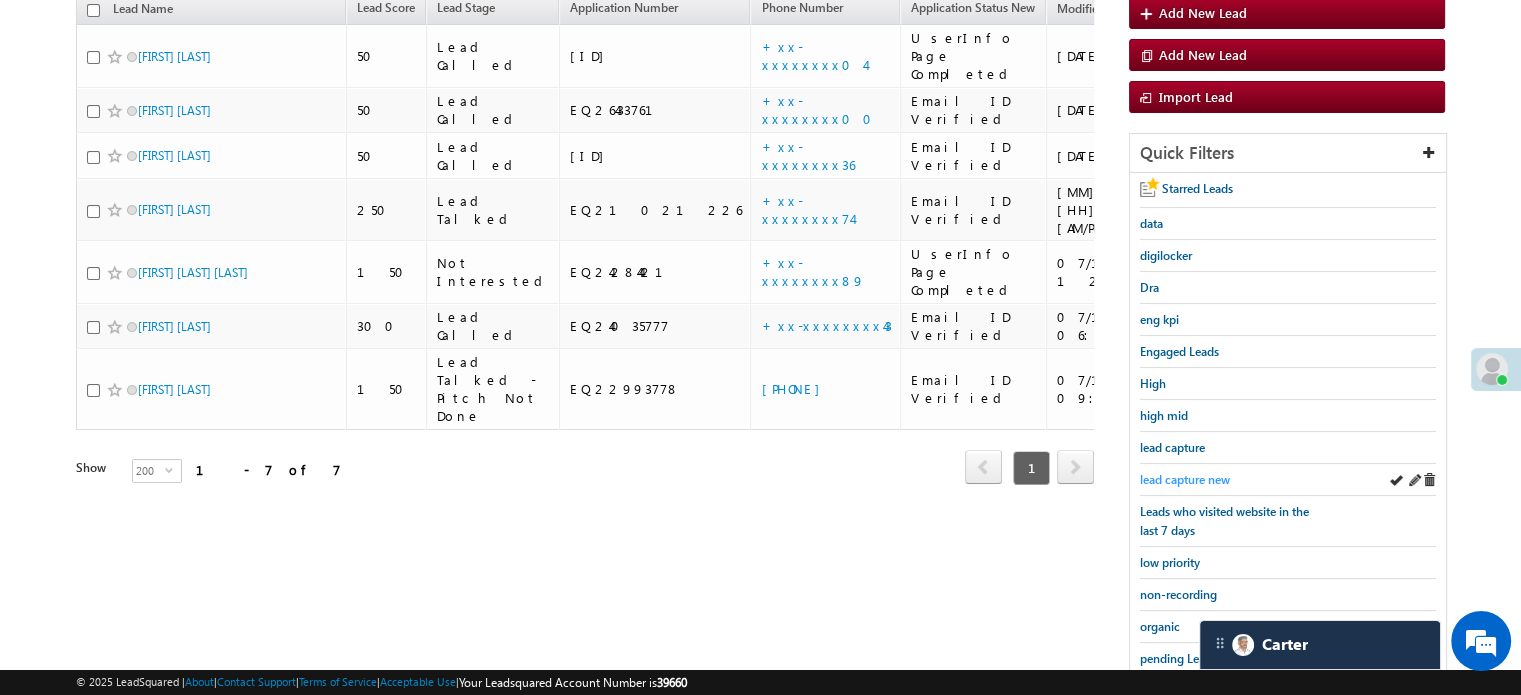 click on "lead capture new" at bounding box center (1185, 479) 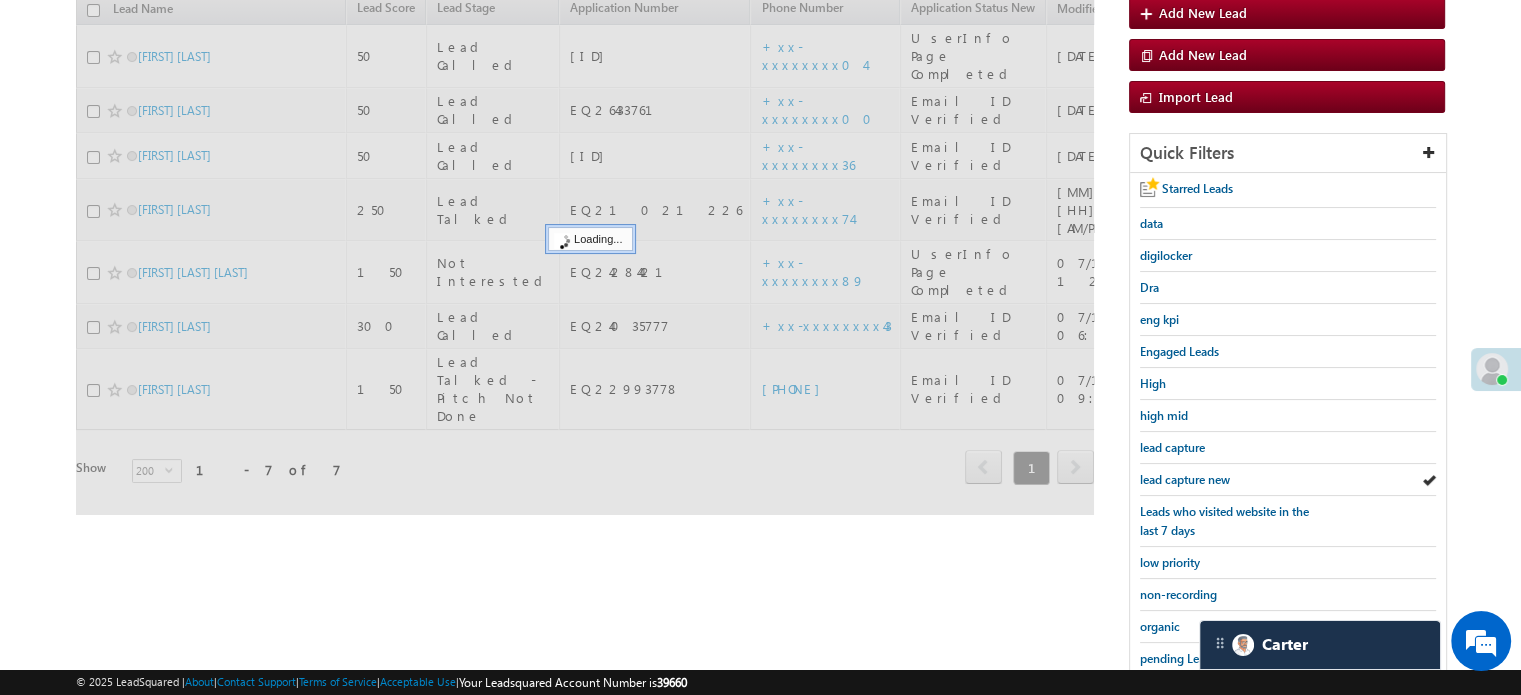 click on "lead capture new" at bounding box center (1185, 479) 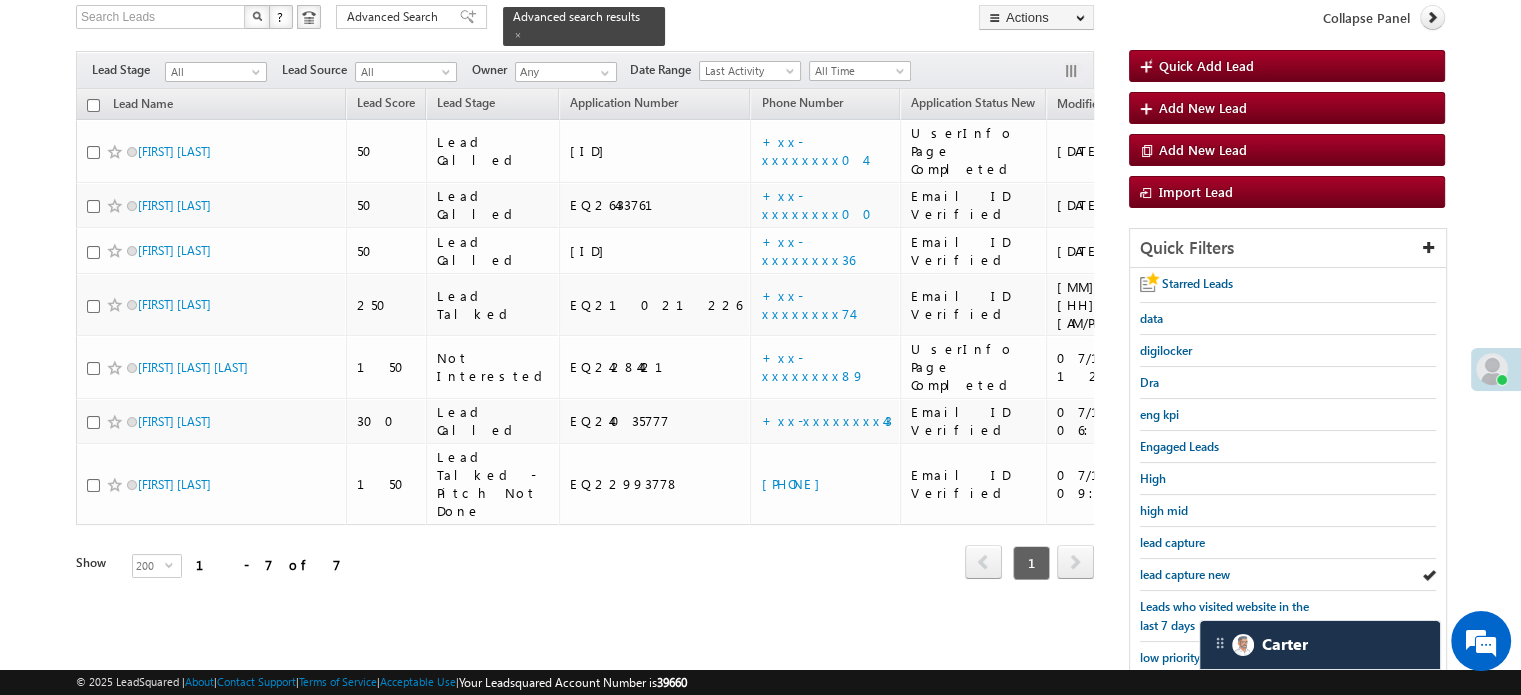 scroll, scrollTop: 300, scrollLeft: 0, axis: vertical 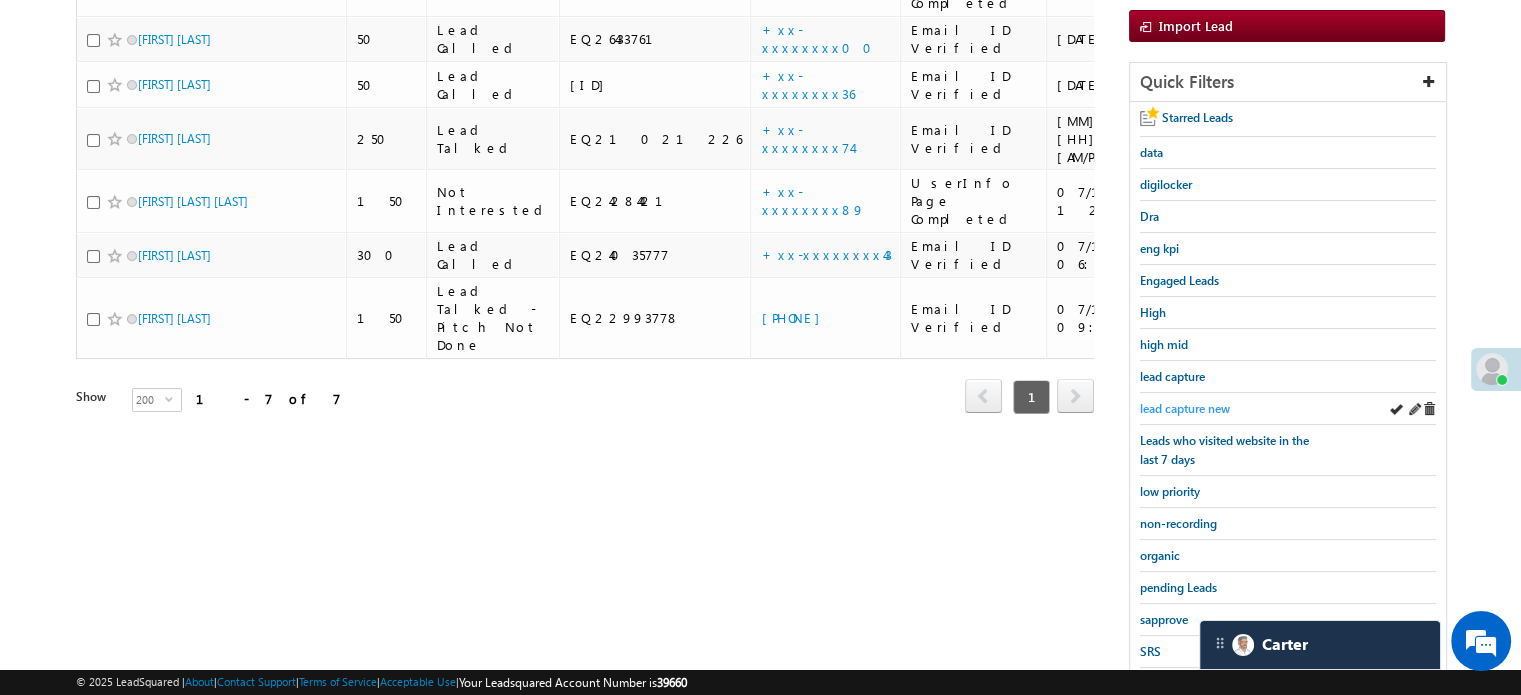 click on "lead capture new" at bounding box center (1185, 408) 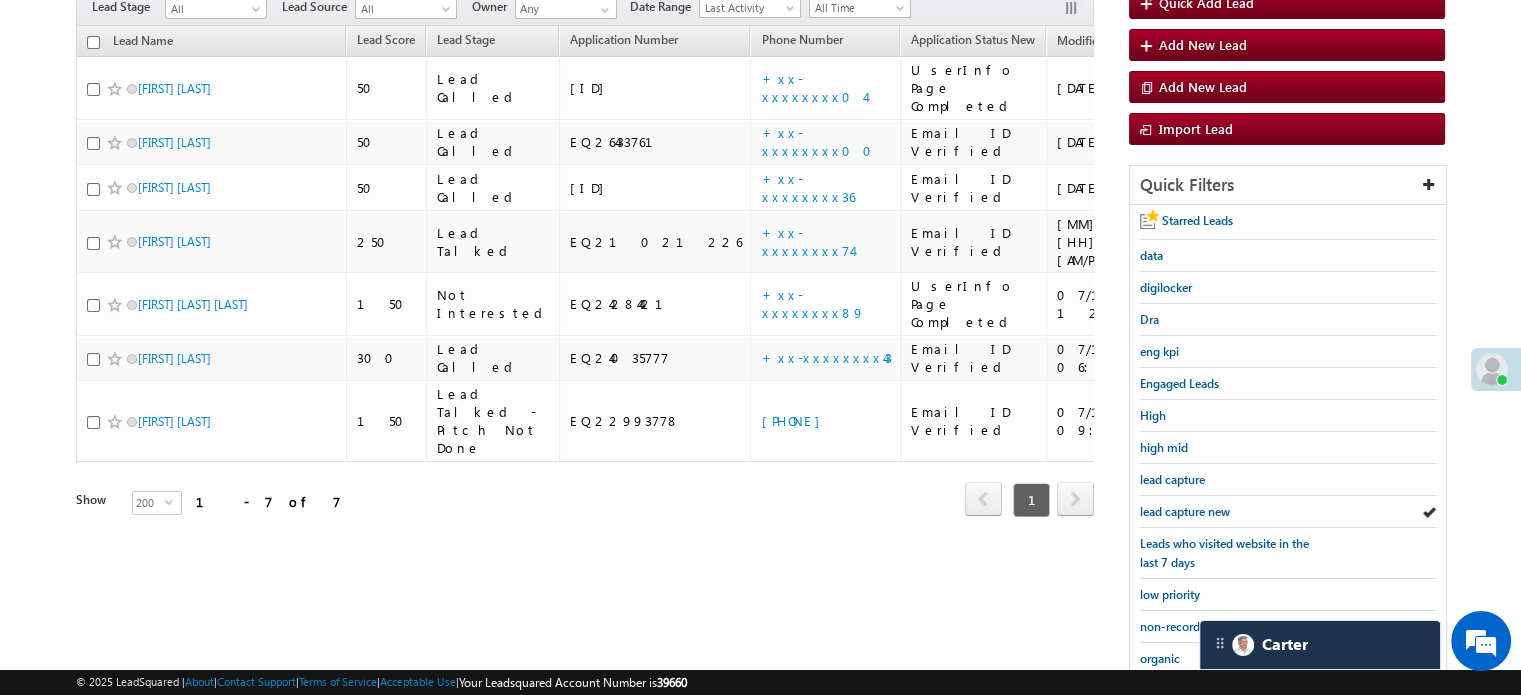scroll, scrollTop: 429, scrollLeft: 0, axis: vertical 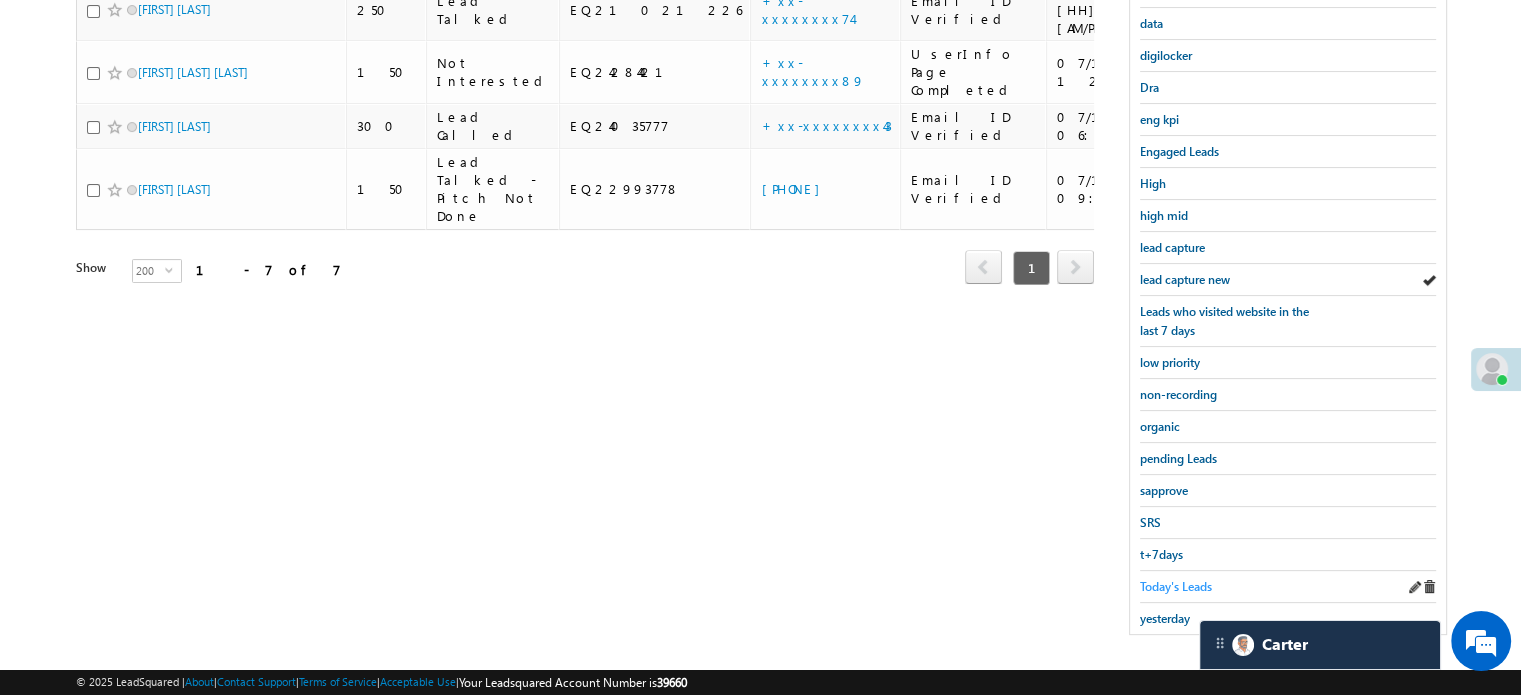 click on "Today's Leads" at bounding box center [1176, 586] 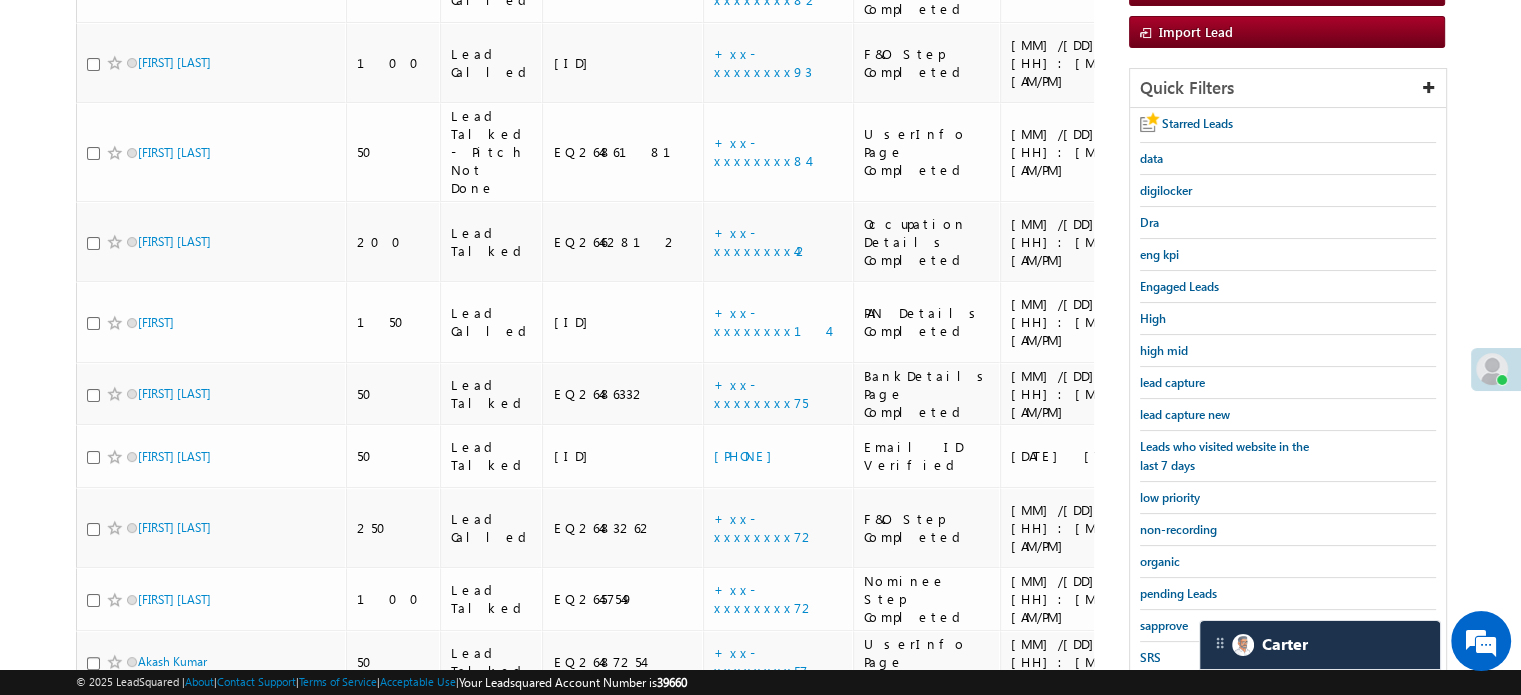 scroll, scrollTop: 329, scrollLeft: 0, axis: vertical 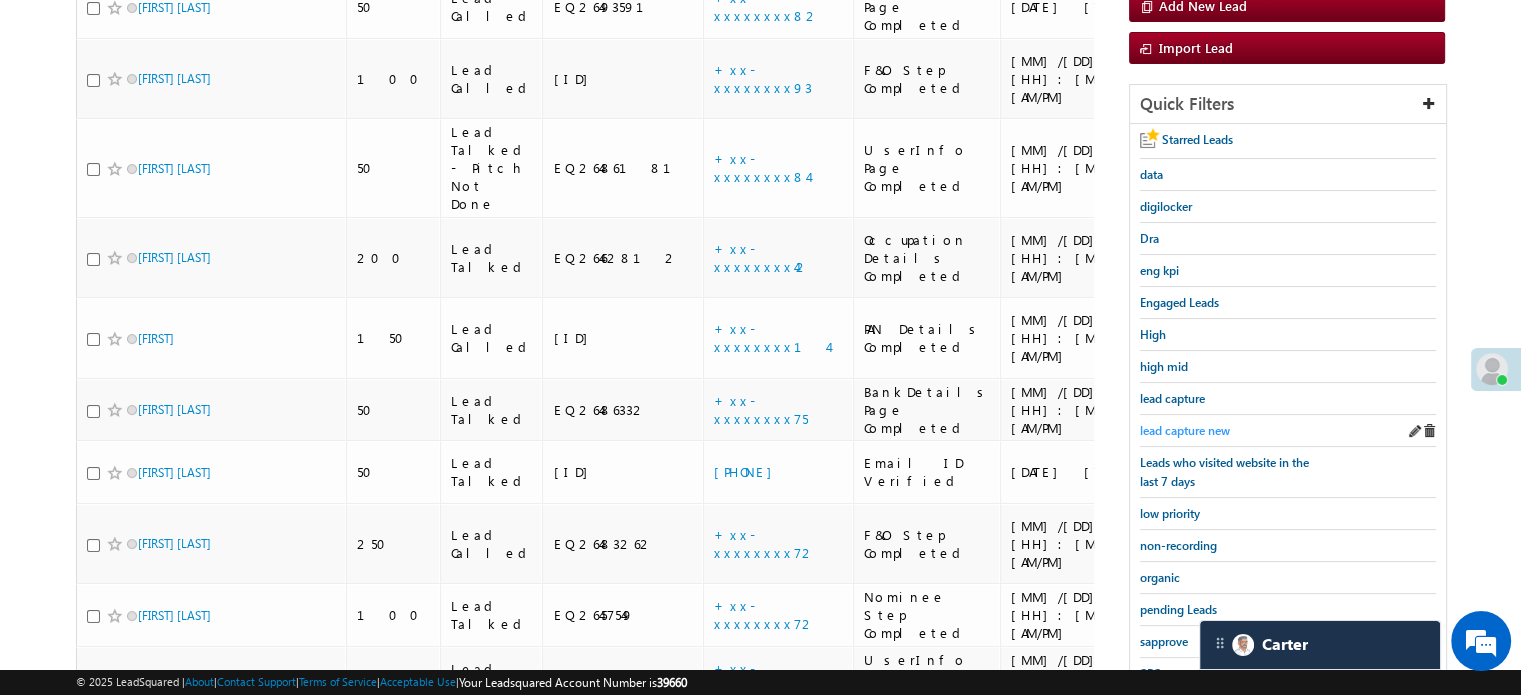click on "lead capture new" at bounding box center [1185, 430] 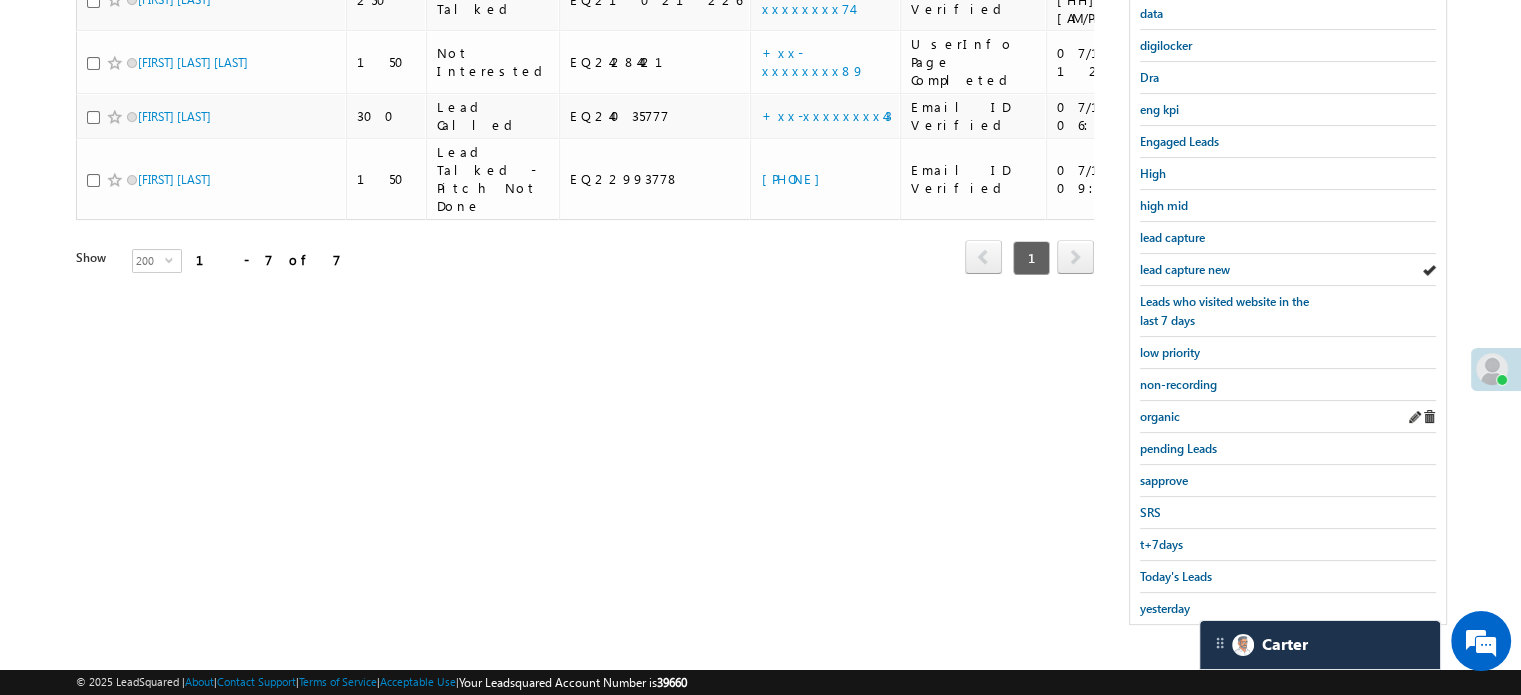 scroll, scrollTop: 429, scrollLeft: 0, axis: vertical 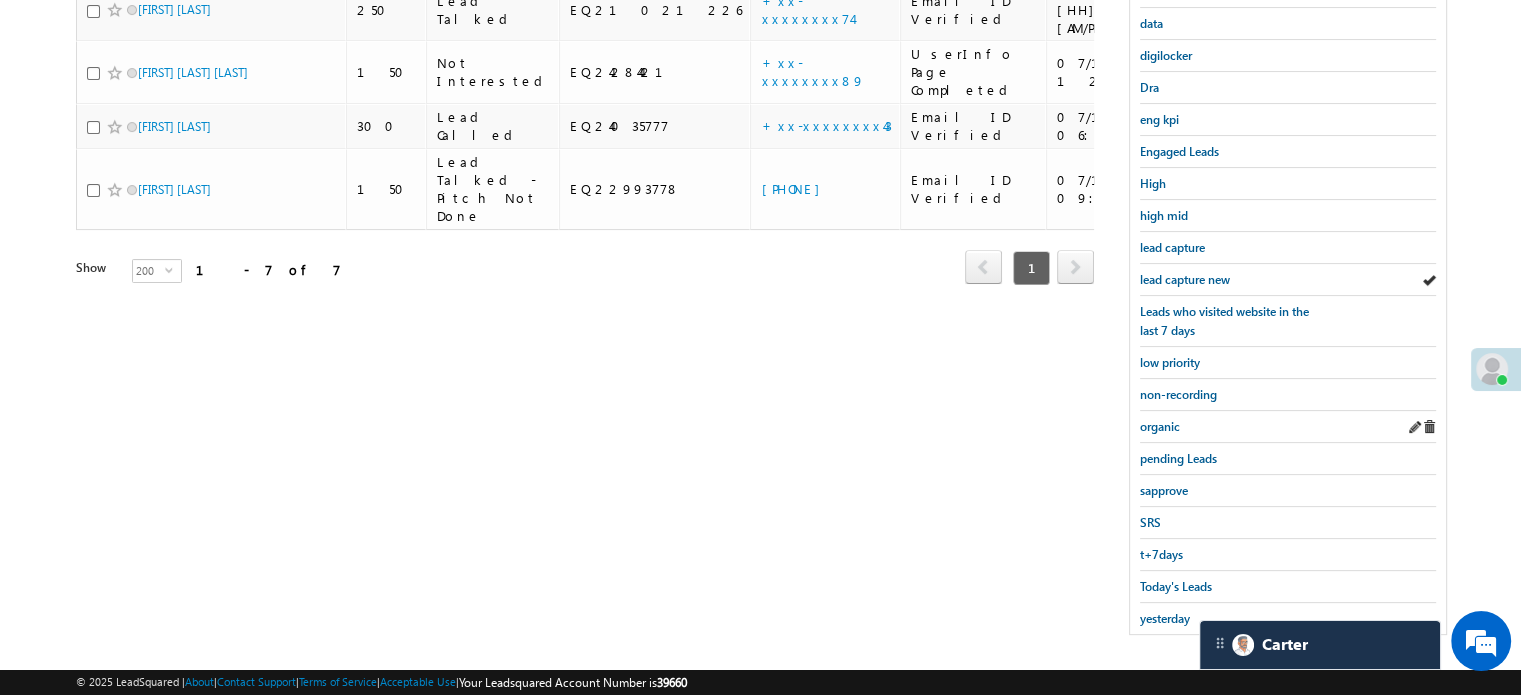 click on "organic" at bounding box center (1288, 427) 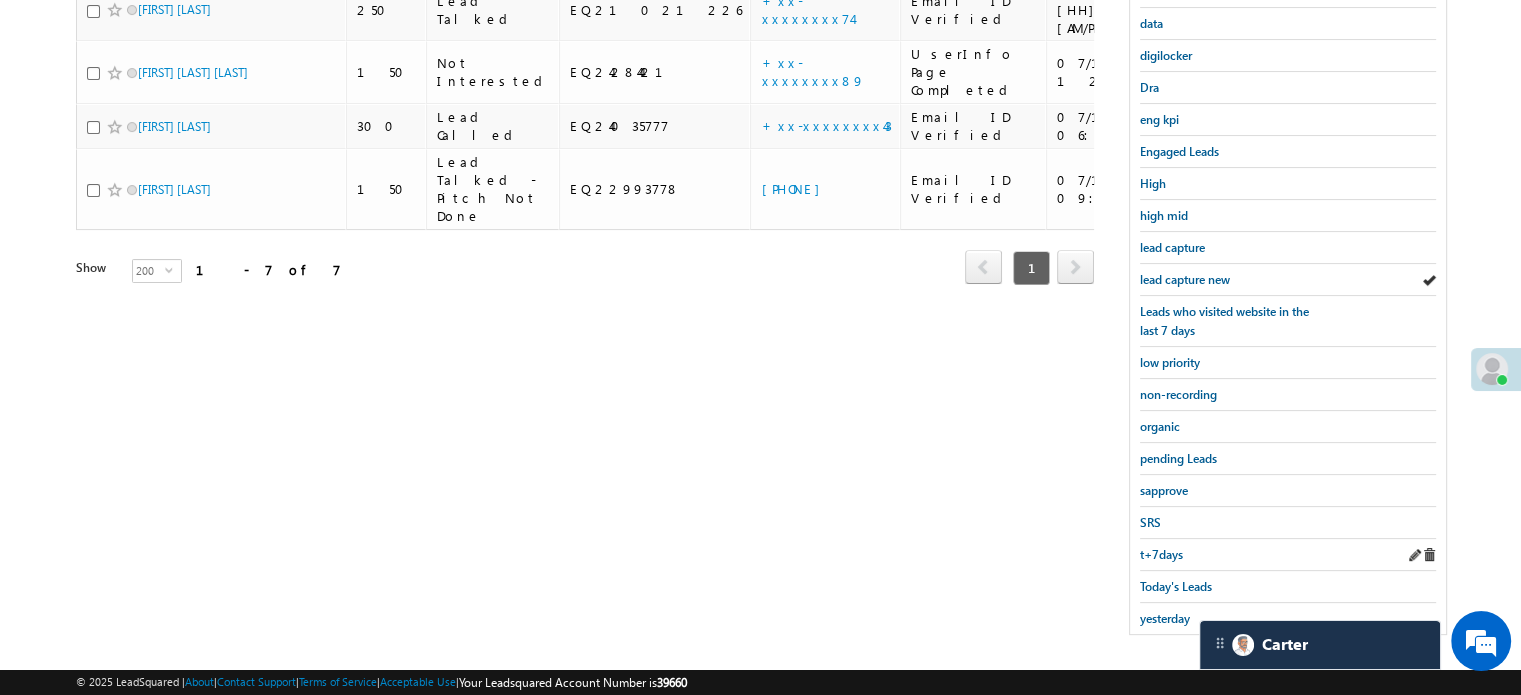 click on "t+7days" at bounding box center [1288, 555] 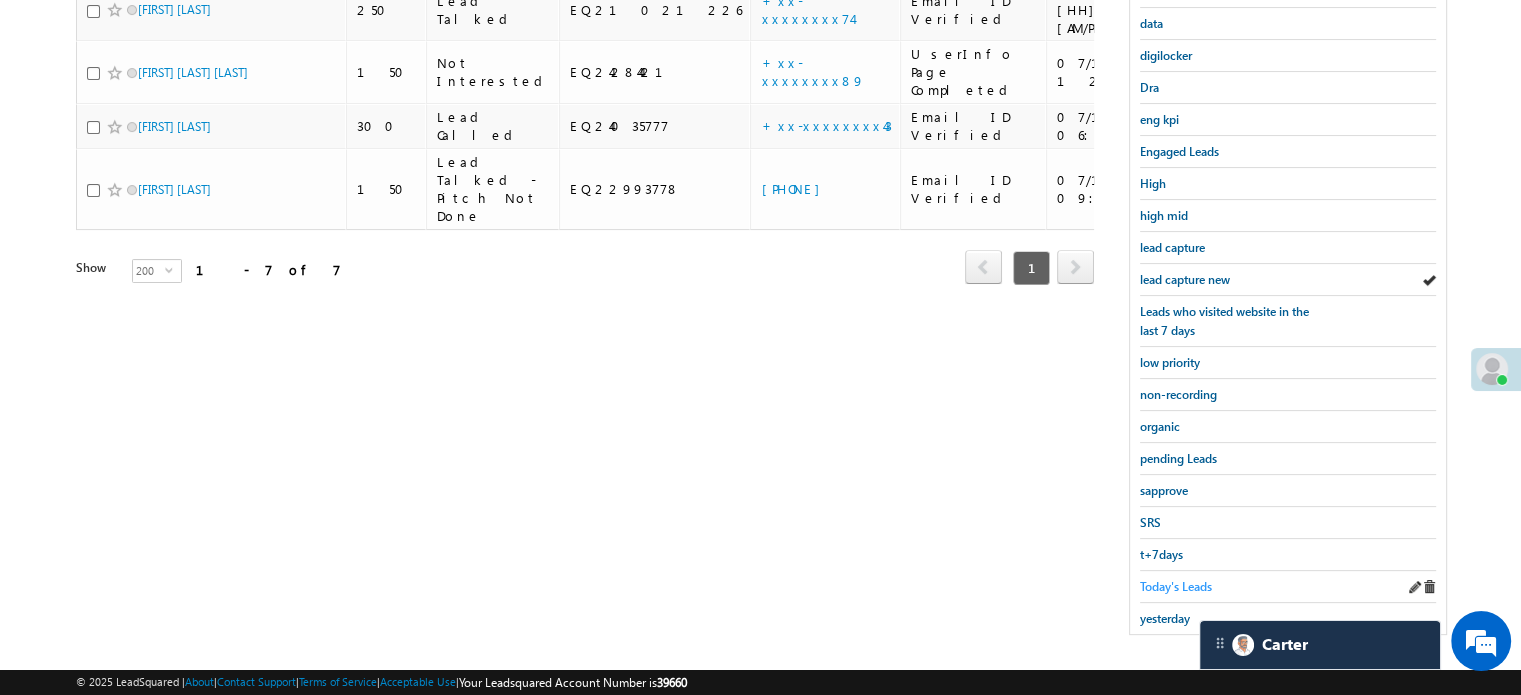 click on "Today's Leads" at bounding box center [1176, 586] 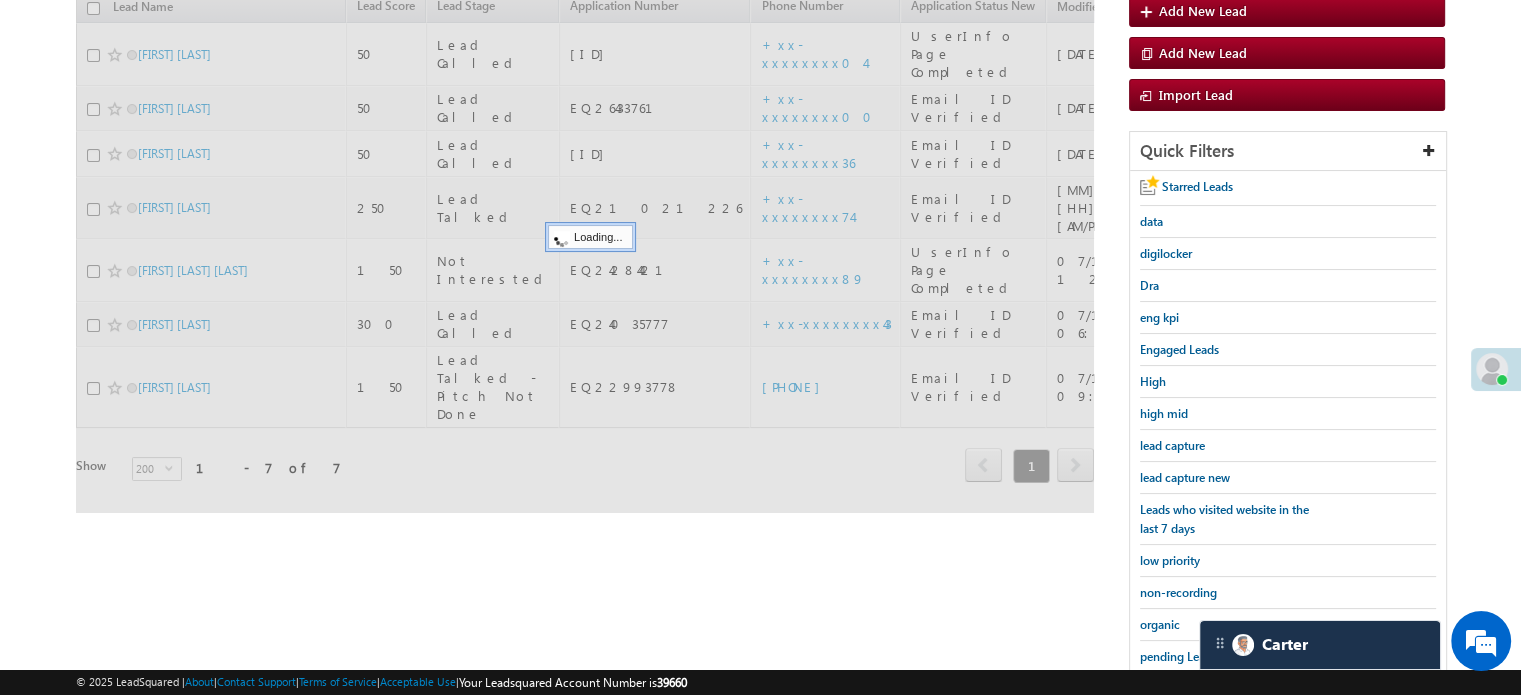 scroll, scrollTop: 229, scrollLeft: 0, axis: vertical 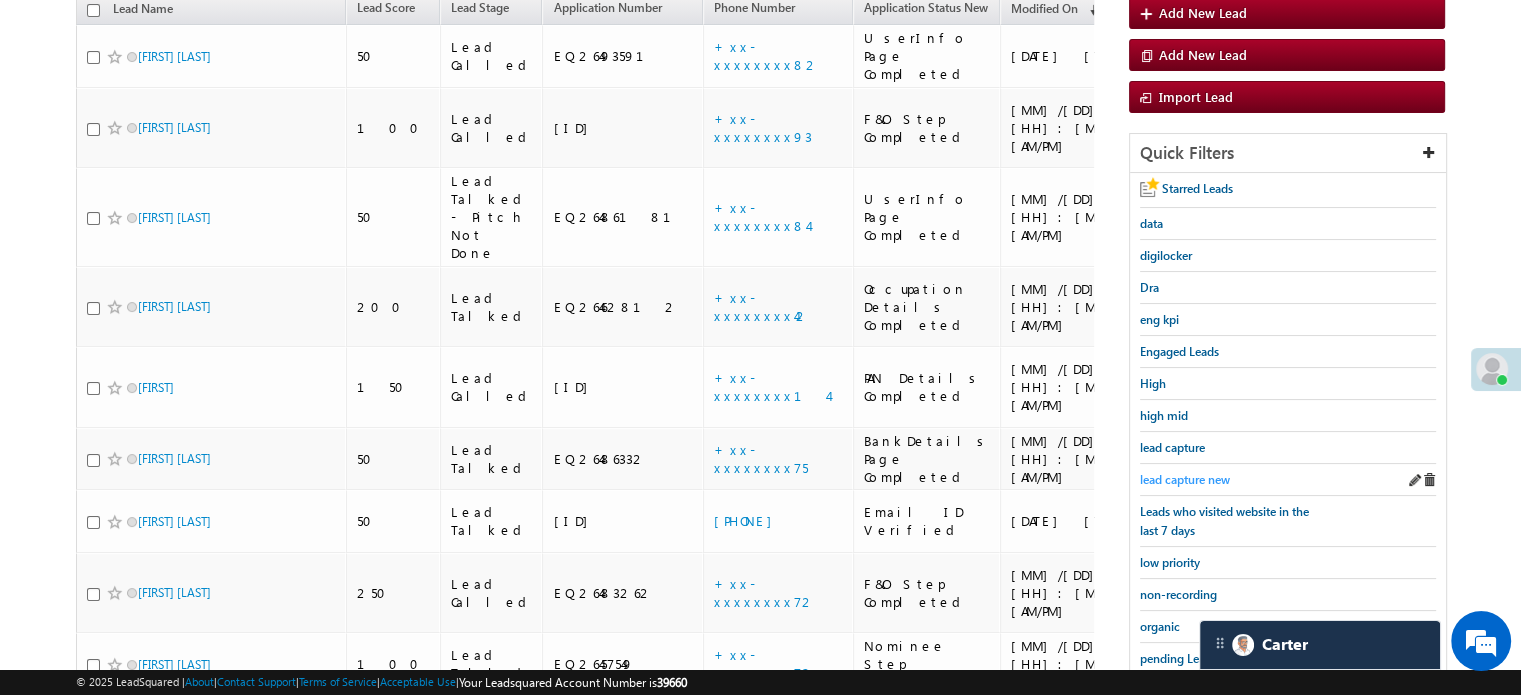 click on "lead capture new" at bounding box center (1185, 479) 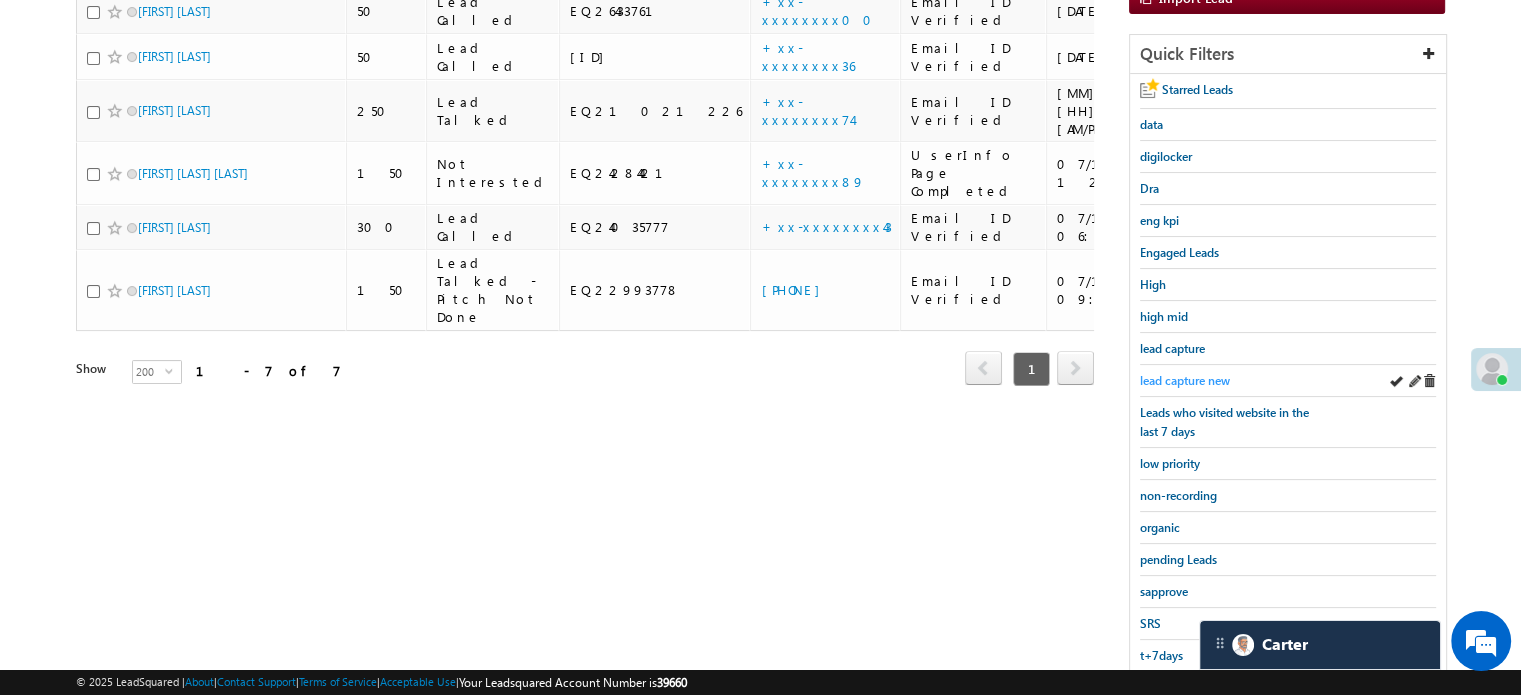 scroll, scrollTop: 329, scrollLeft: 0, axis: vertical 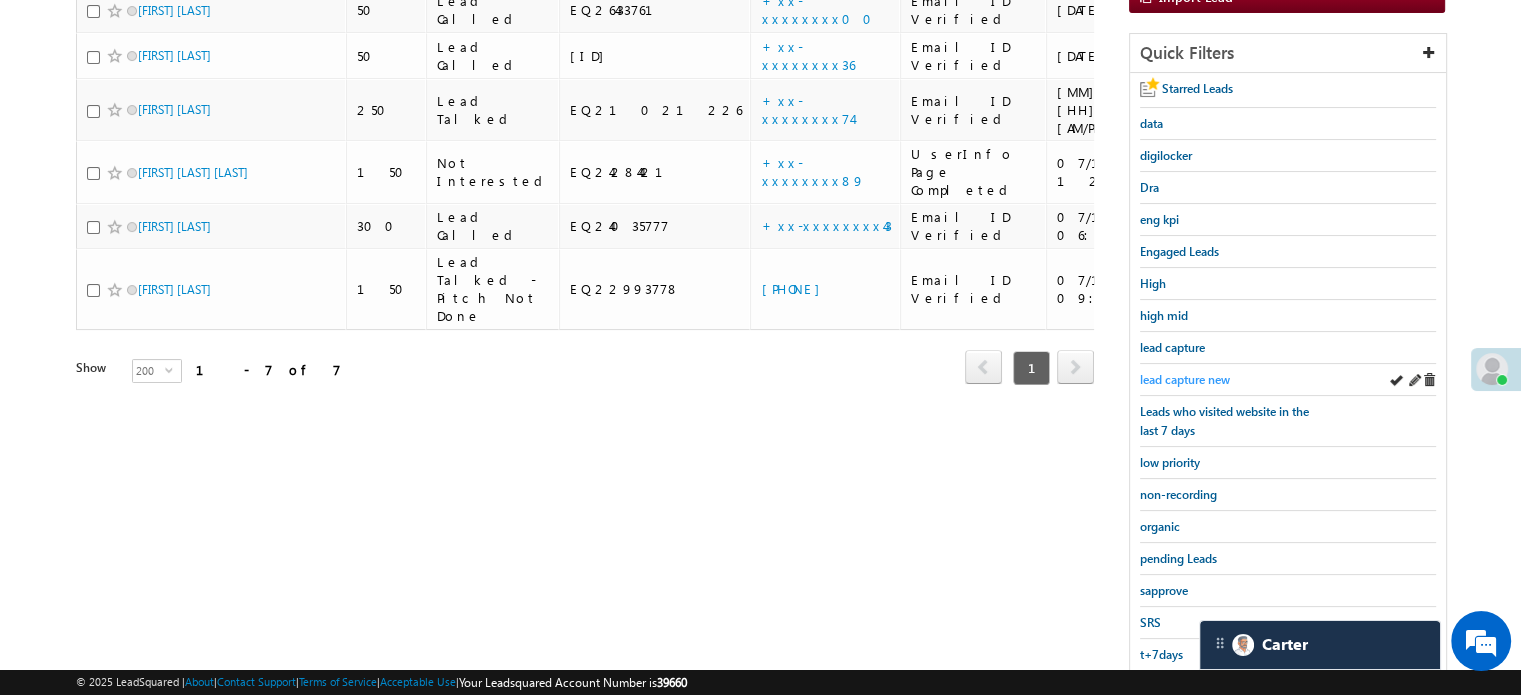 click on "lead capture new" at bounding box center (1185, 379) 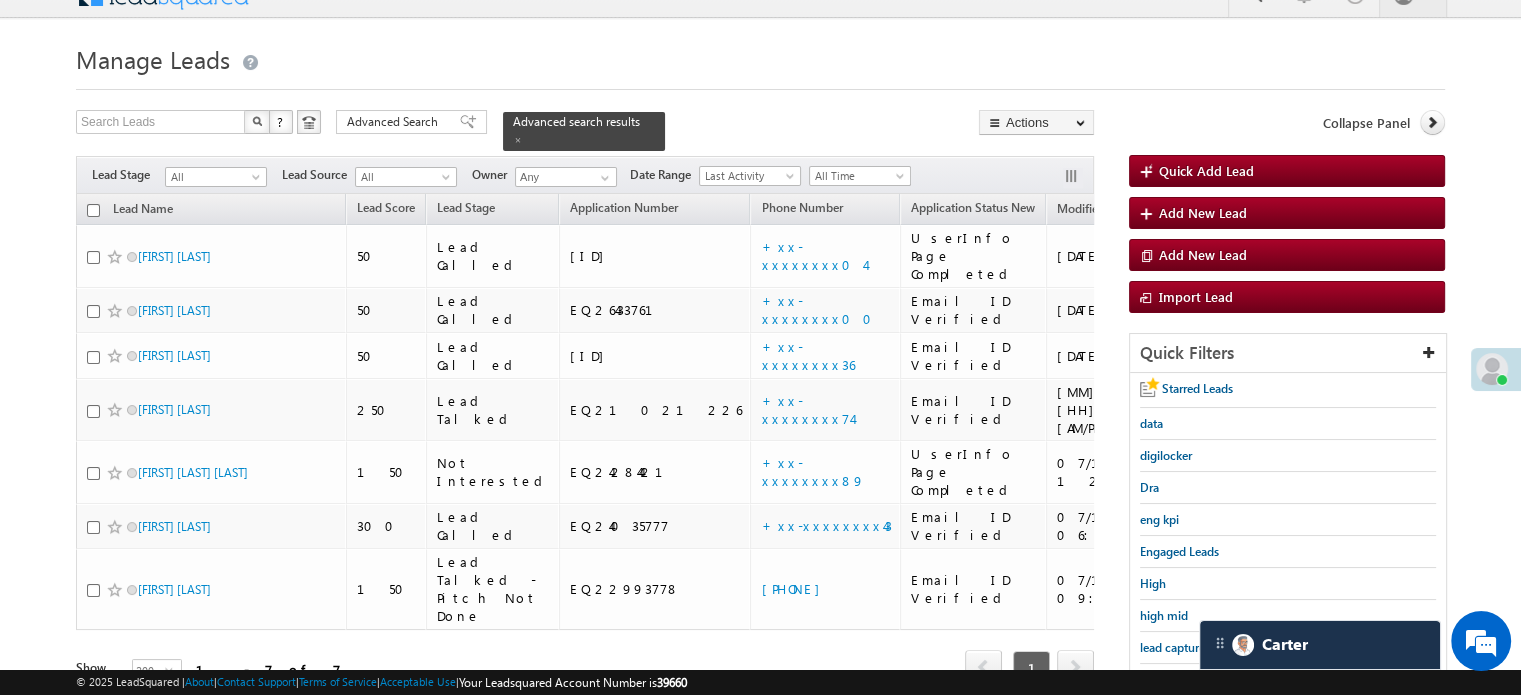 scroll, scrollTop: 429, scrollLeft: 0, axis: vertical 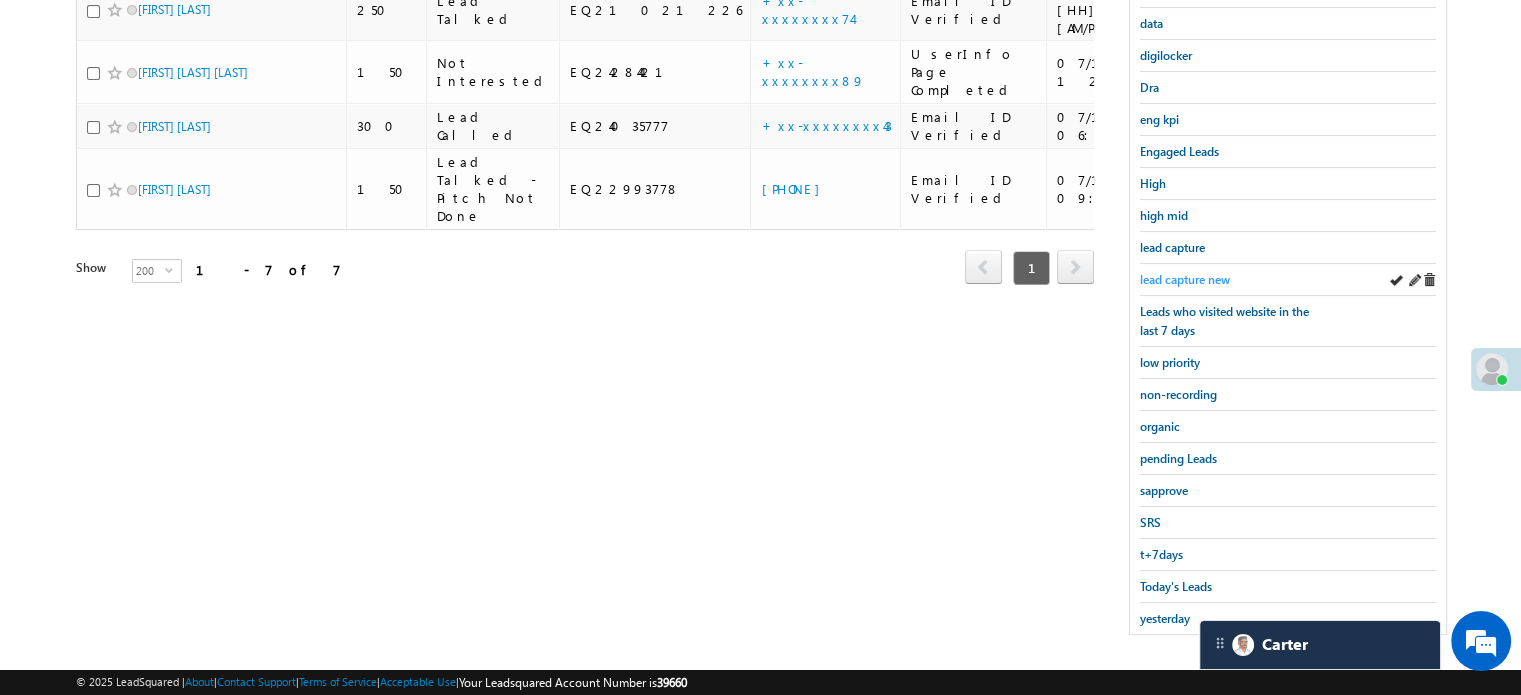 click on "lead capture new" at bounding box center [1185, 279] 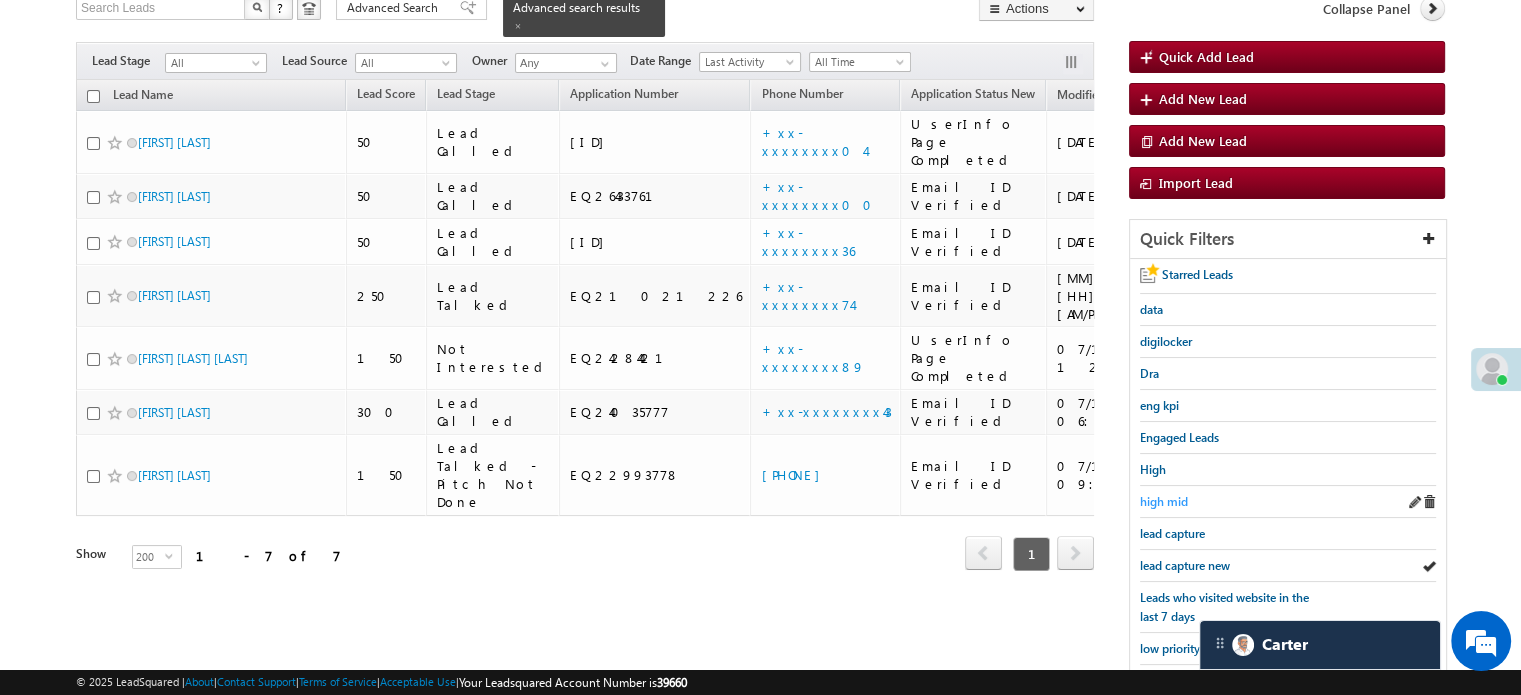 scroll, scrollTop: 129, scrollLeft: 0, axis: vertical 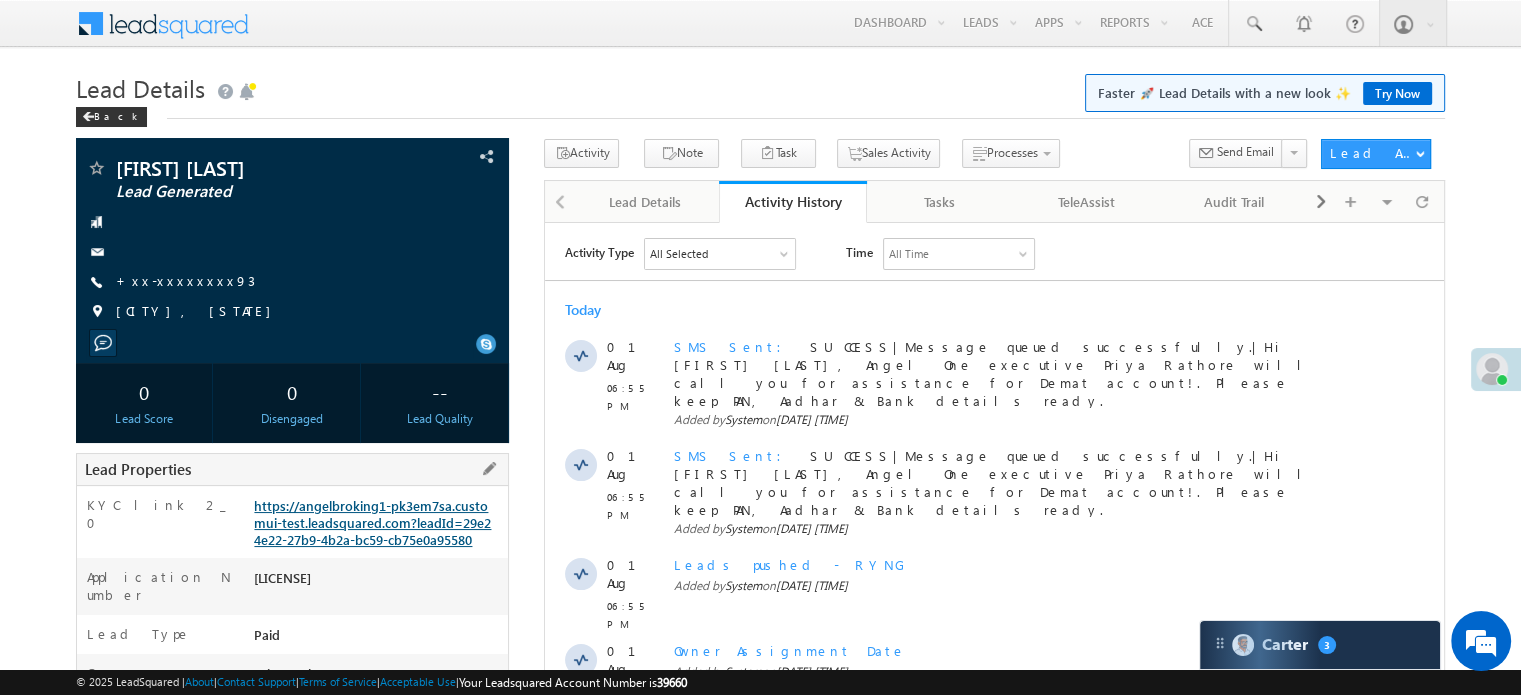click on "https://angelbroking1-pk3em7sa.customui-test.leadsquared.com?leadId=29e24e22-27b9-4b2a-bc59-cb75e0a95580" at bounding box center [372, 522] 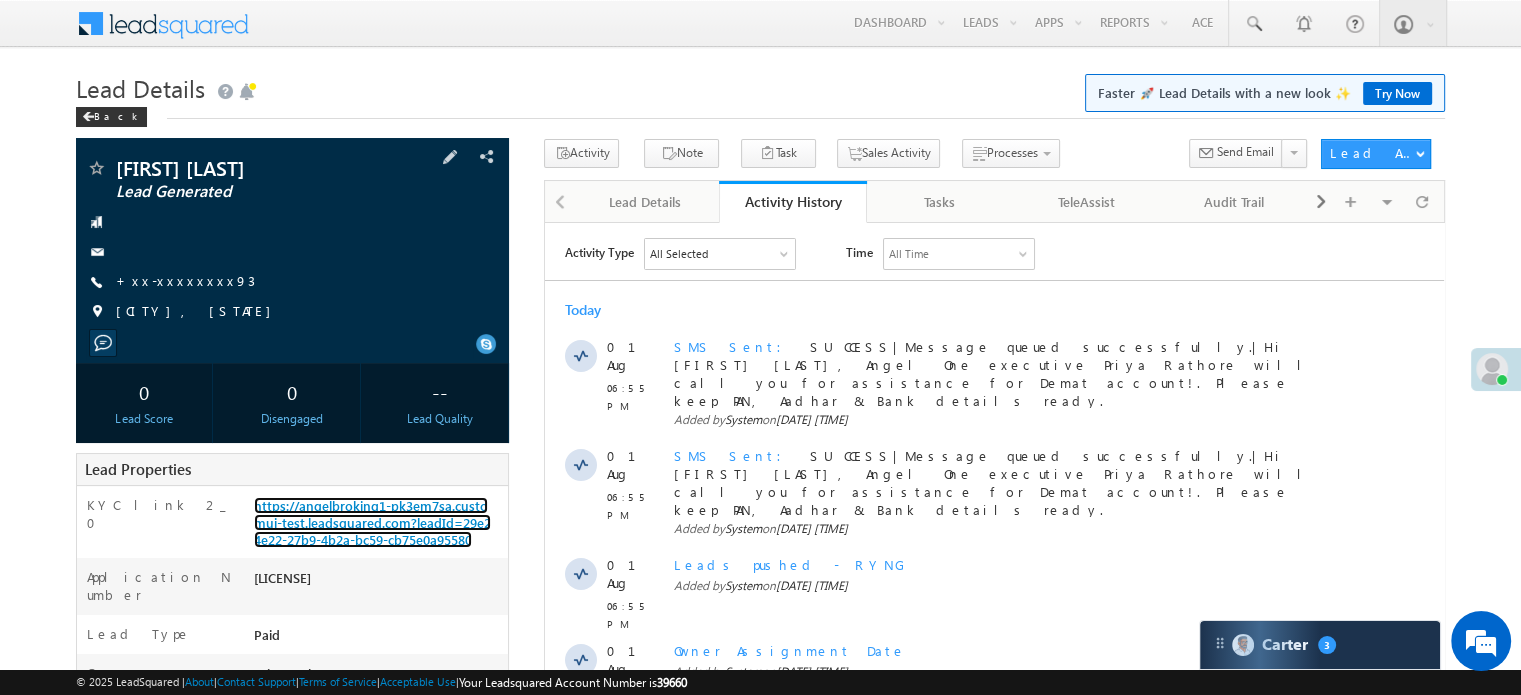 scroll, scrollTop: 0, scrollLeft: 0, axis: both 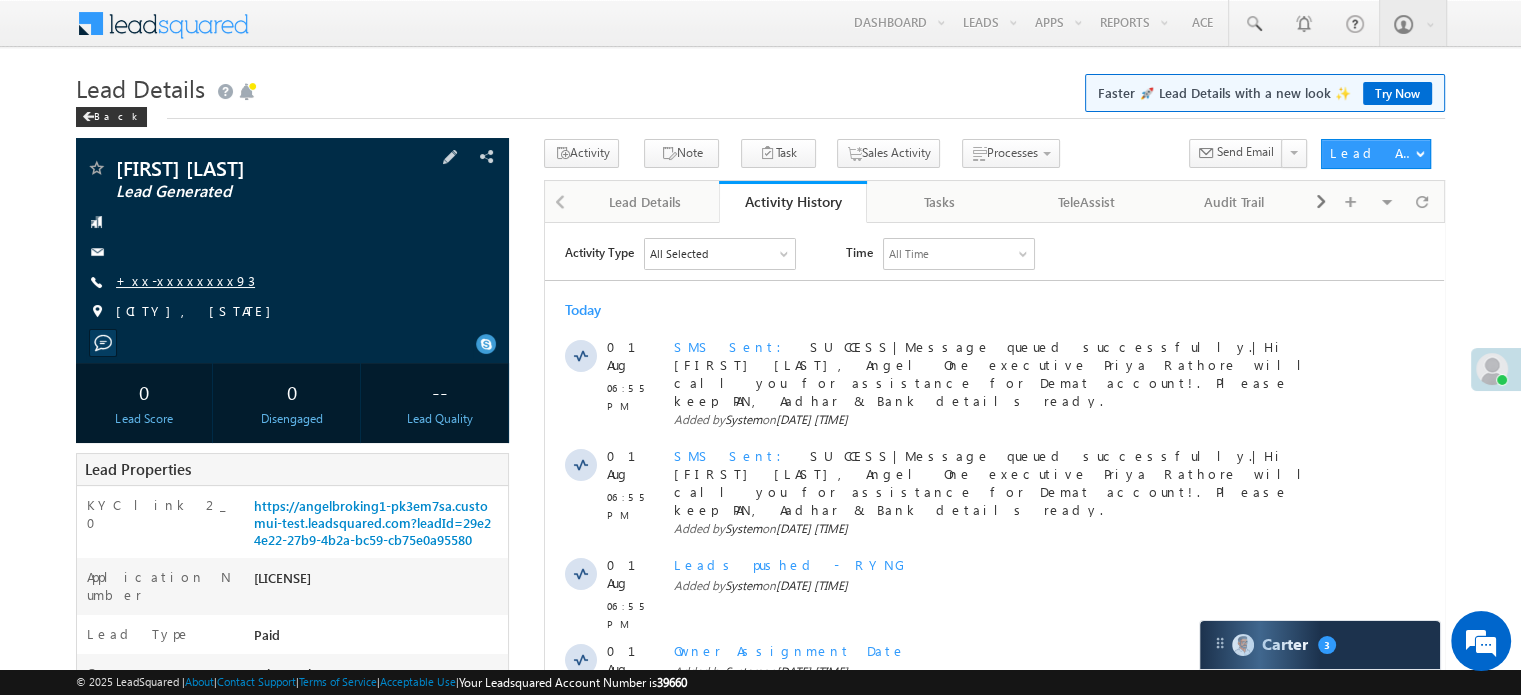 click on "+xx-xxxxxxxx93" at bounding box center (185, 280) 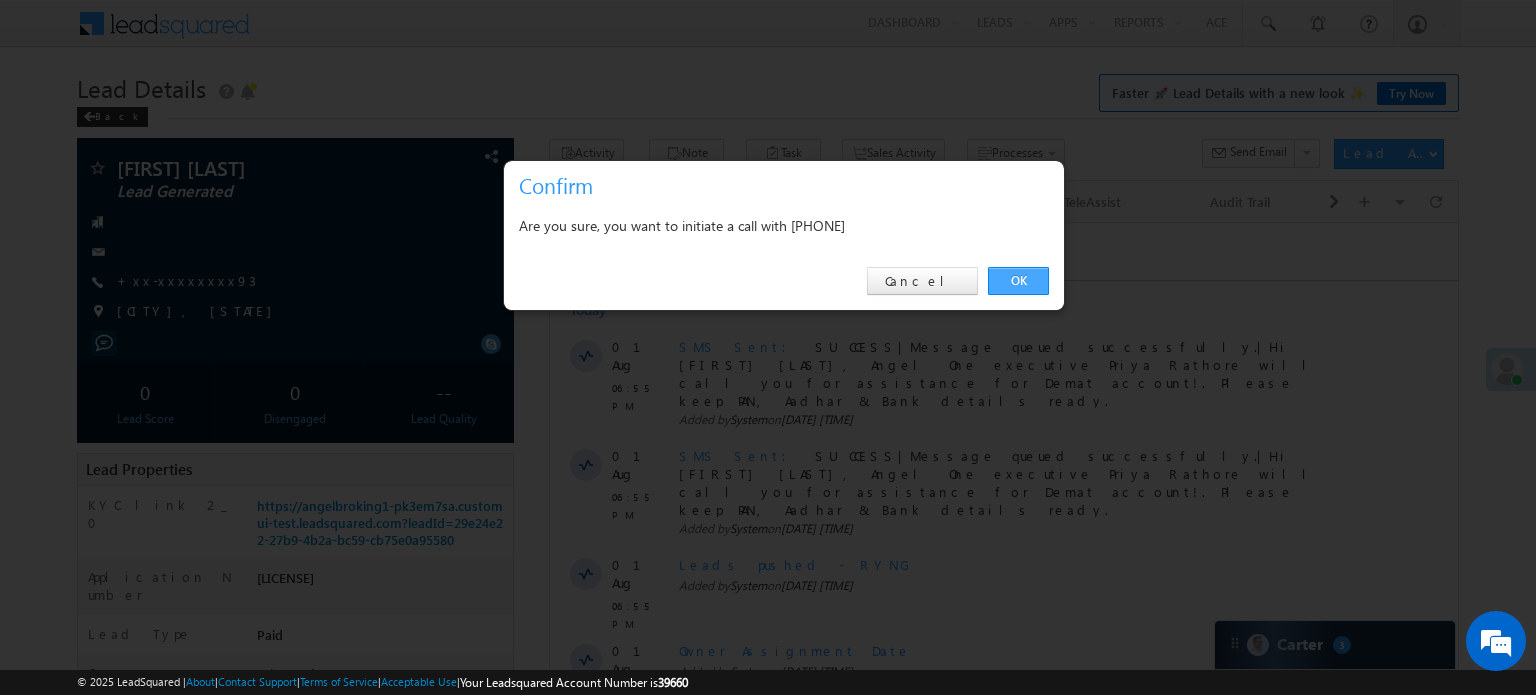 click on "OK" at bounding box center [1018, 281] 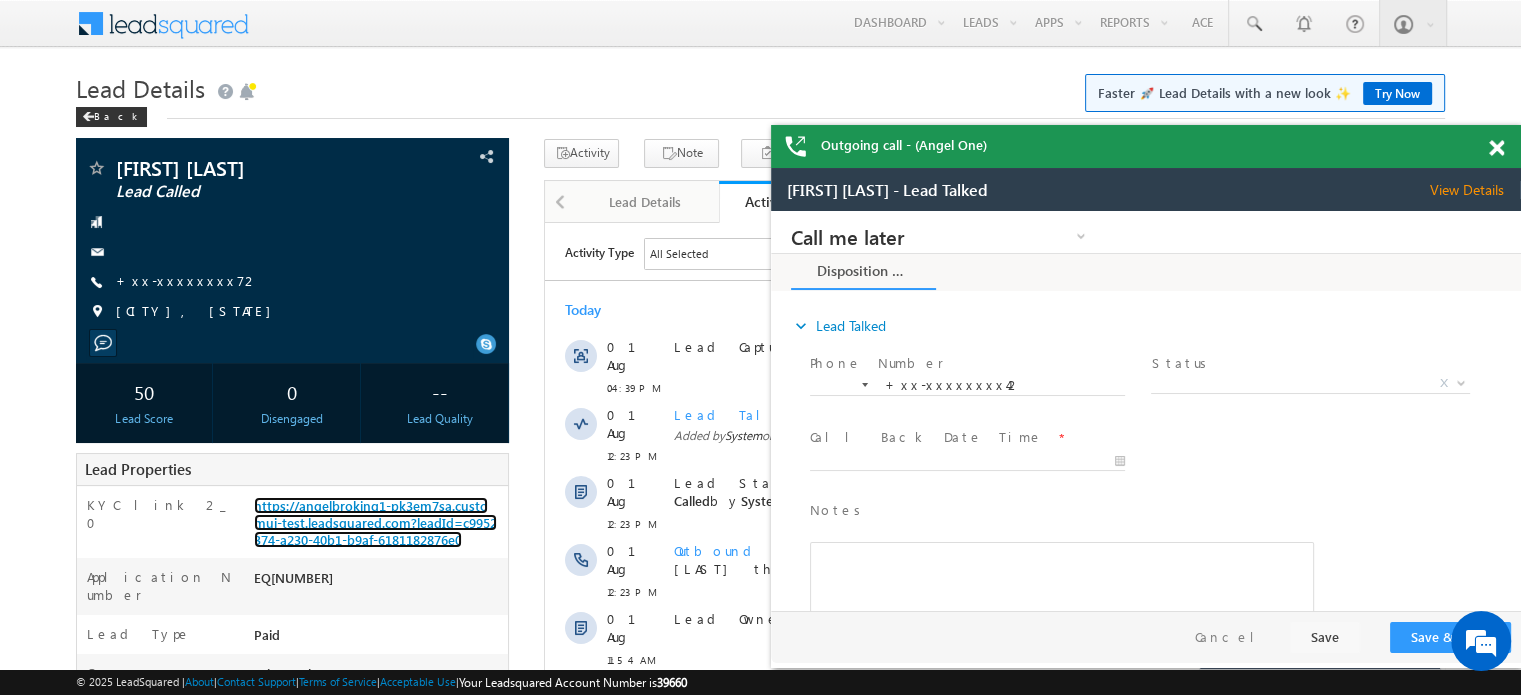 scroll, scrollTop: 0, scrollLeft: 0, axis: both 